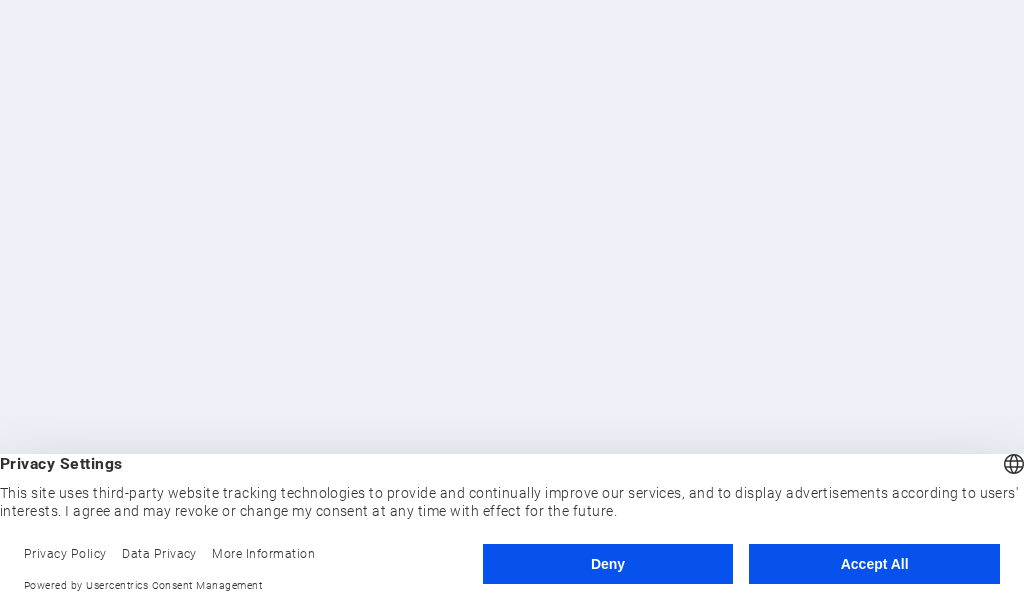 scroll, scrollTop: 0, scrollLeft: 0, axis: both 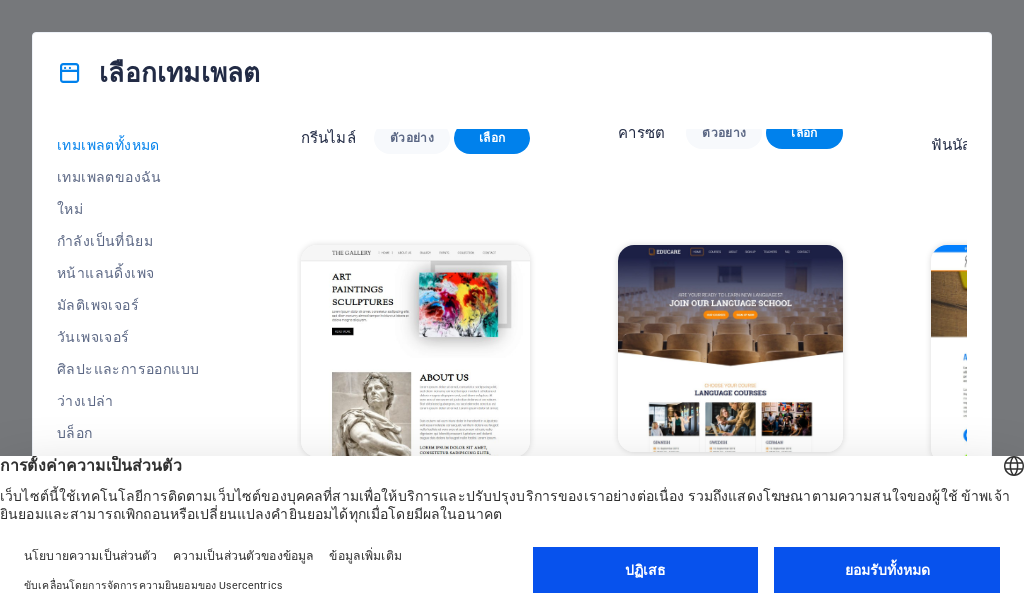 click on "ตัวอย่าง" at bounding box center [724, 489] 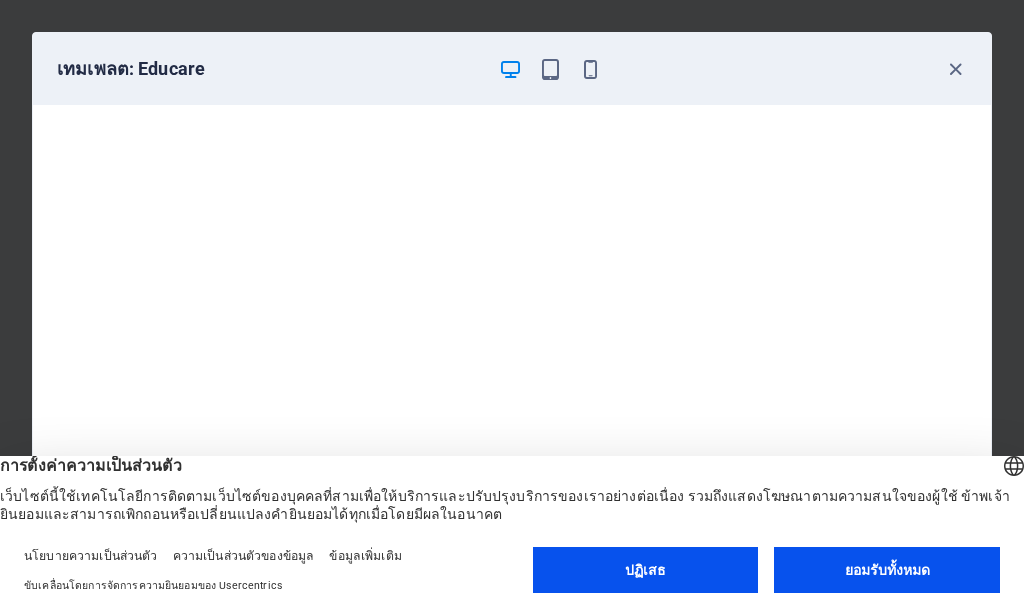drag, startPoint x: 955, startPoint y: 68, endPoint x: 941, endPoint y: 92, distance: 27.784887 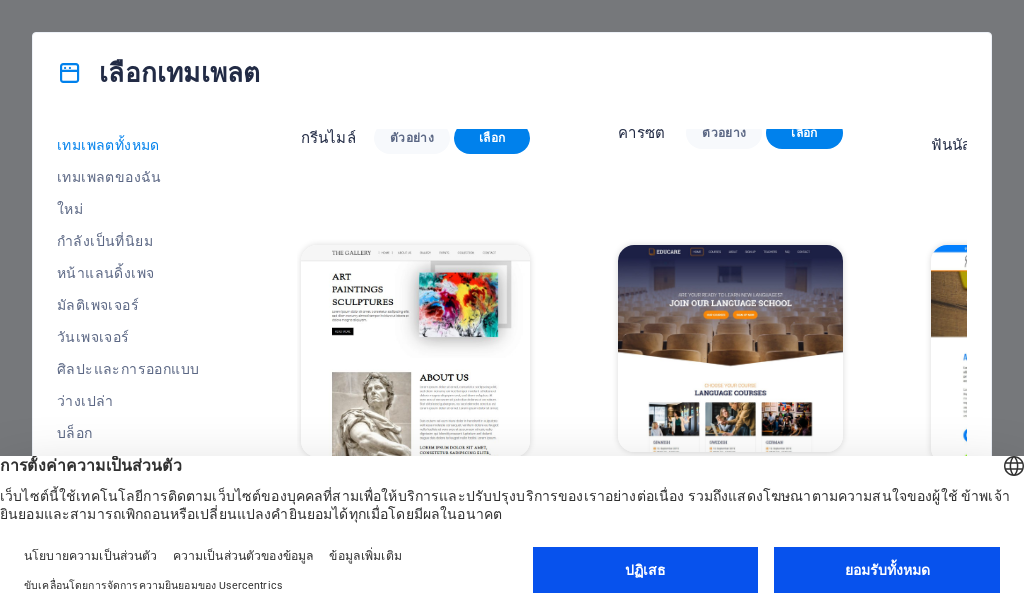 click on "ตัวอย่าง" at bounding box center [724, 489] 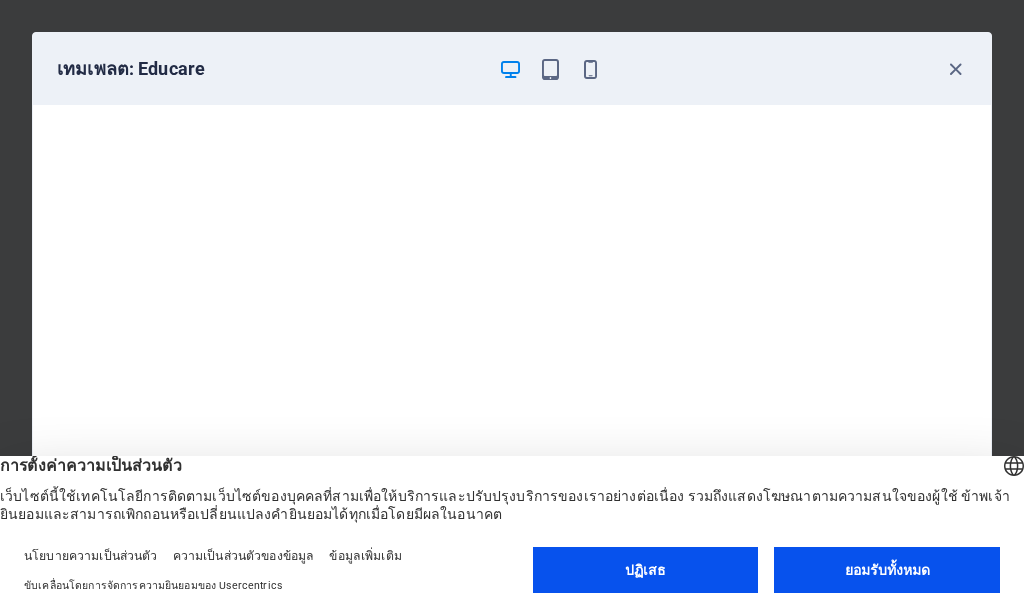 click at bounding box center (510, 69) 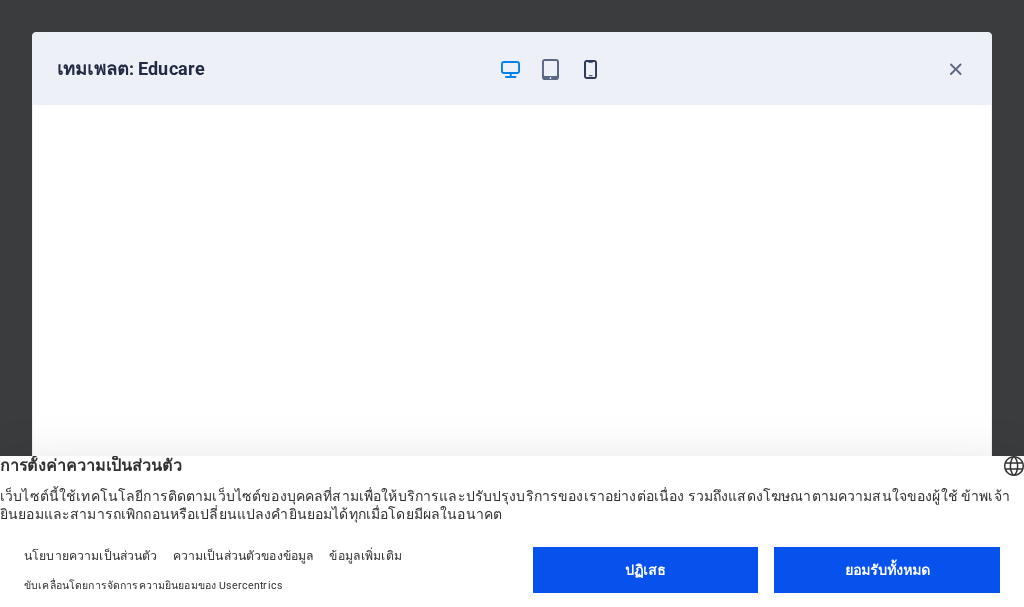 click at bounding box center [590, 69] 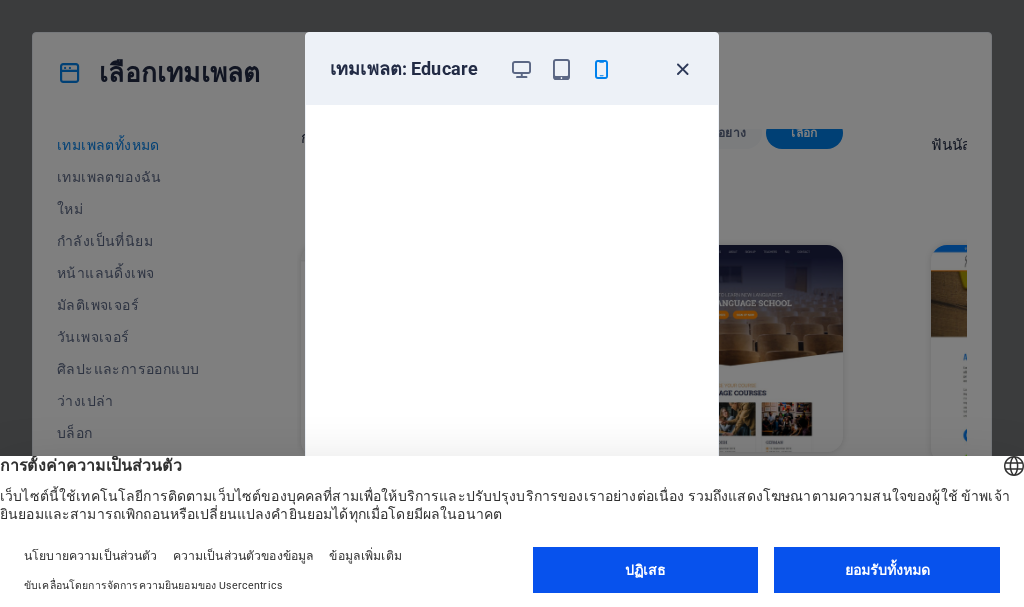 click at bounding box center (682, 69) 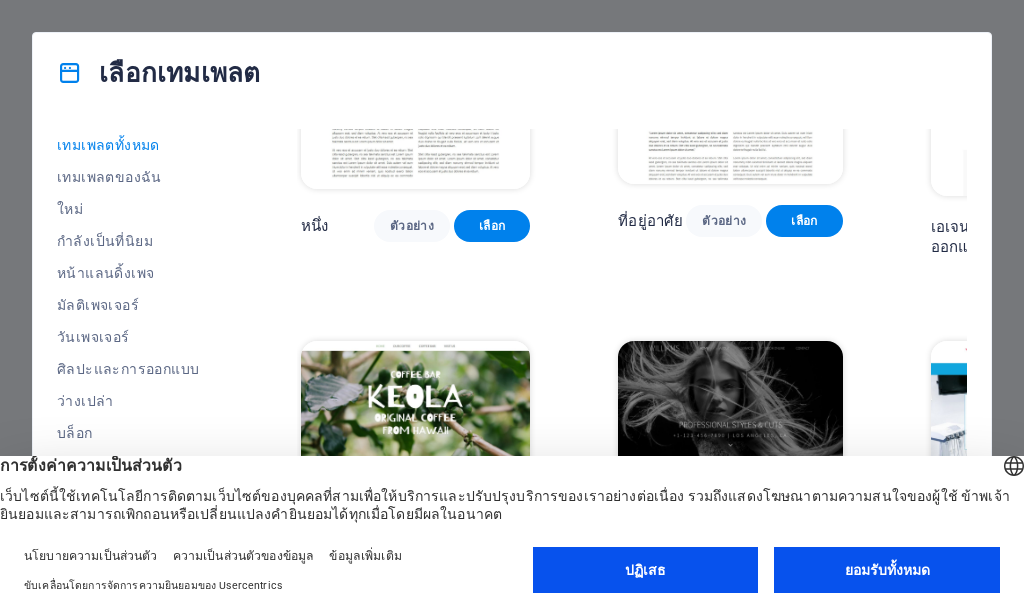 scroll, scrollTop: 14926, scrollLeft: 0, axis: vertical 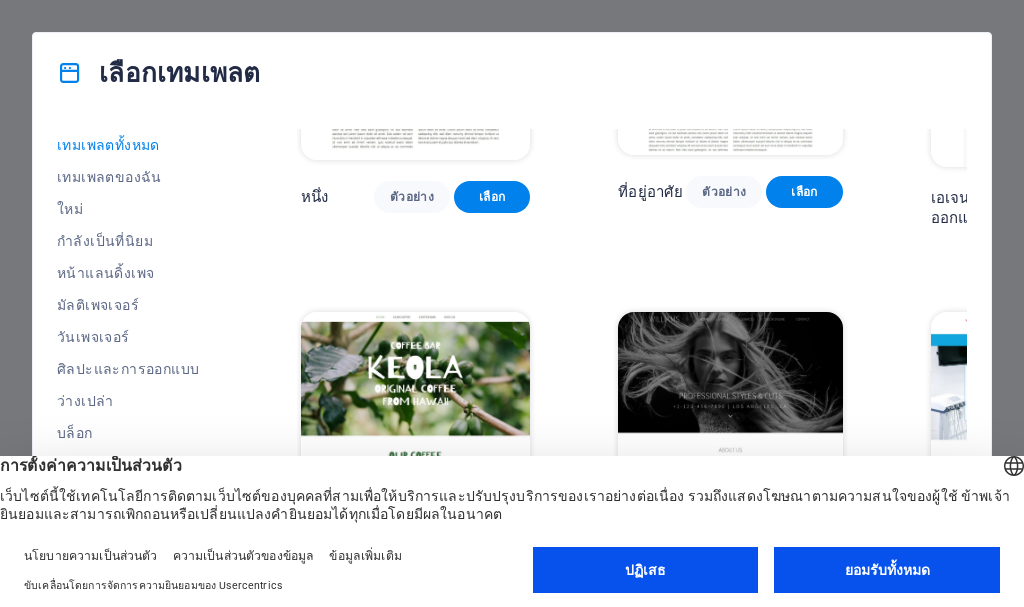 click on "ตัวอย่าง" at bounding box center [412, 560] 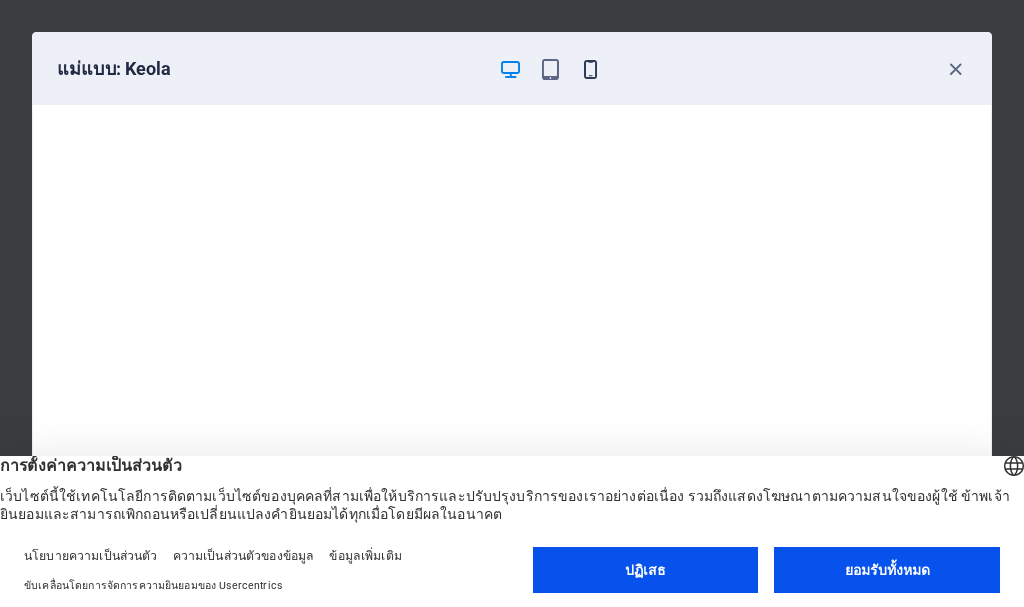 click at bounding box center [590, 69] 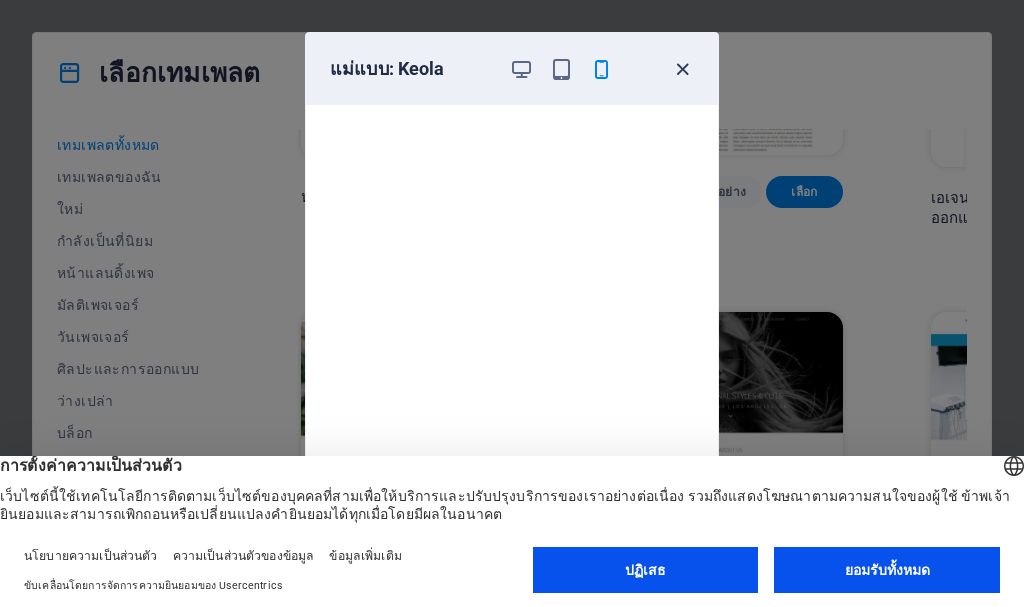 click at bounding box center [682, 69] 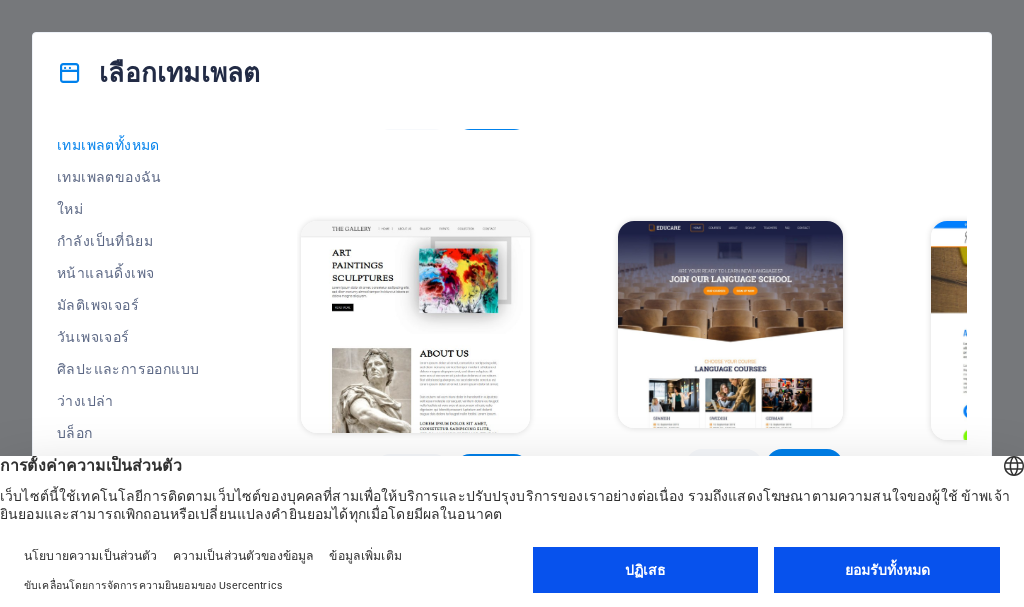 scroll, scrollTop: 10726, scrollLeft: 0, axis: vertical 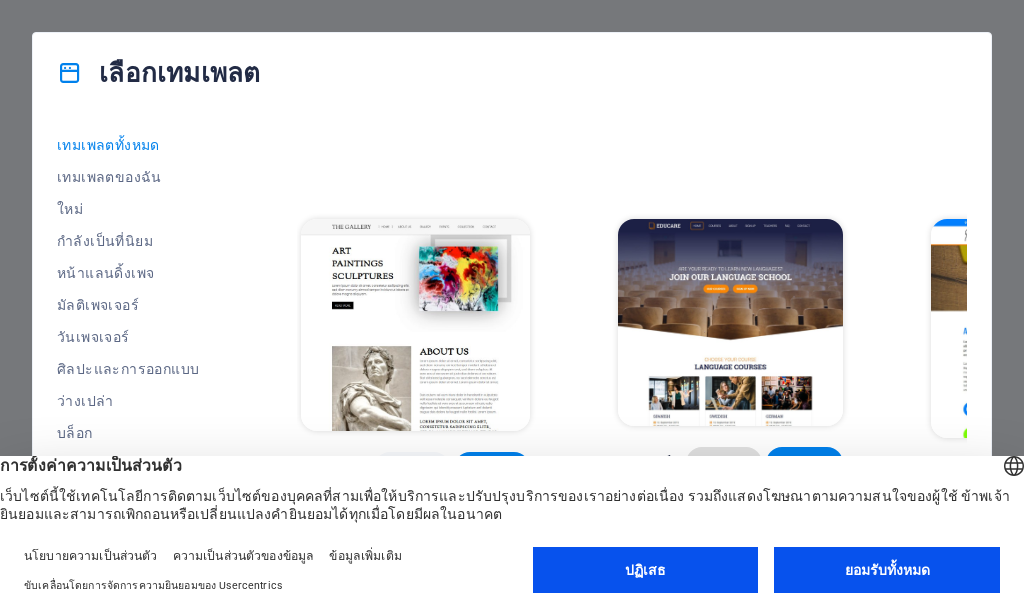 click on "ตัวอย่าง" at bounding box center [724, 463] 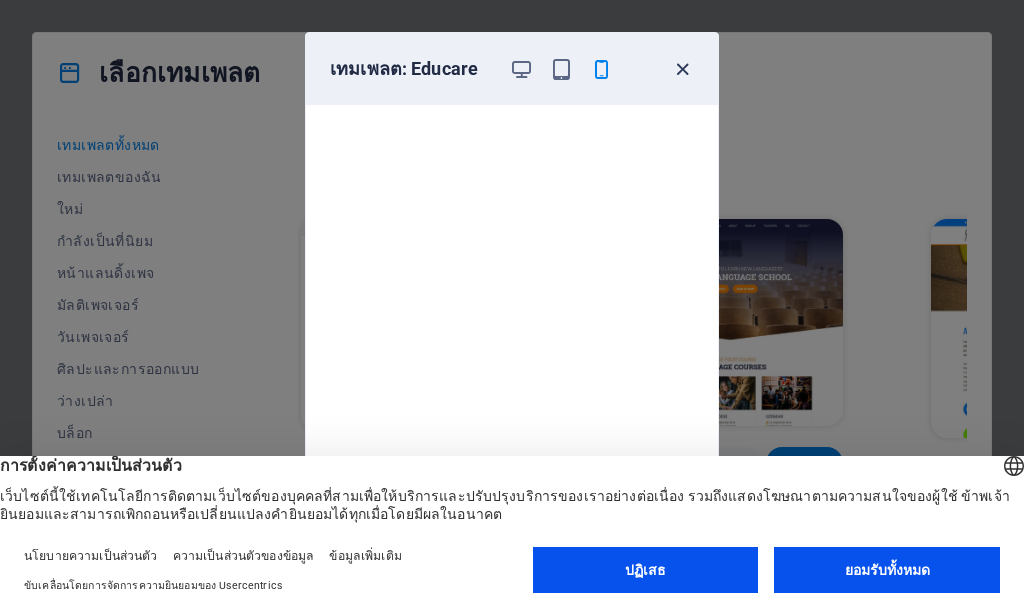 click at bounding box center [682, 69] 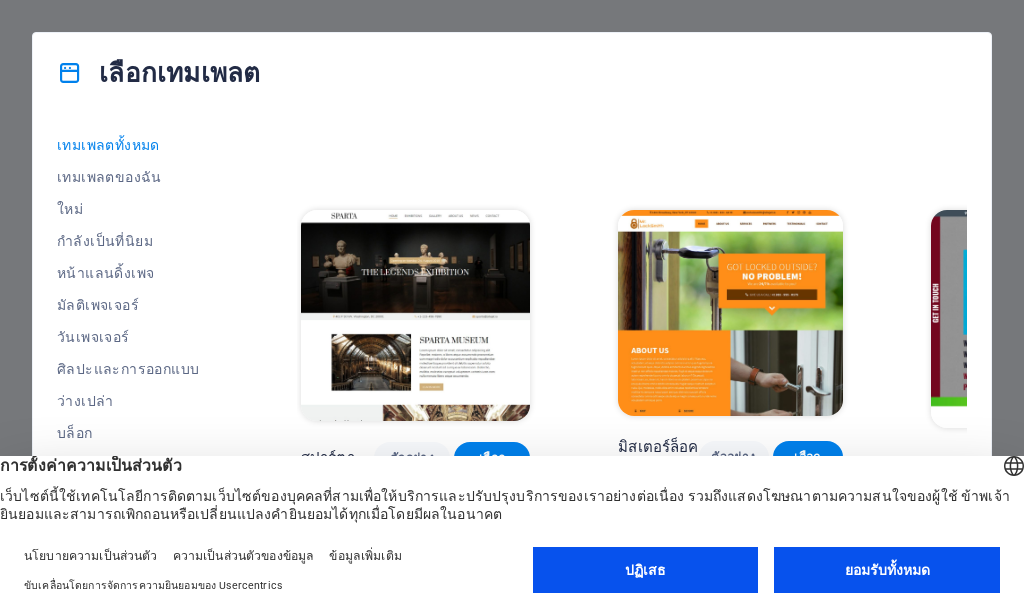 scroll, scrollTop: 9726, scrollLeft: 0, axis: vertical 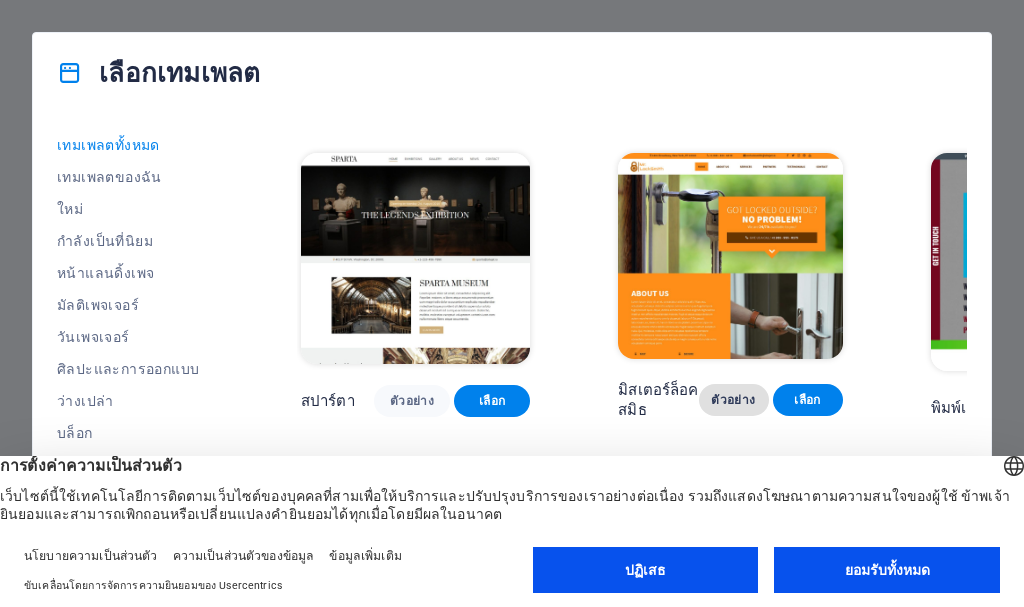 click on "ตัวอย่าง" at bounding box center [733, 400] 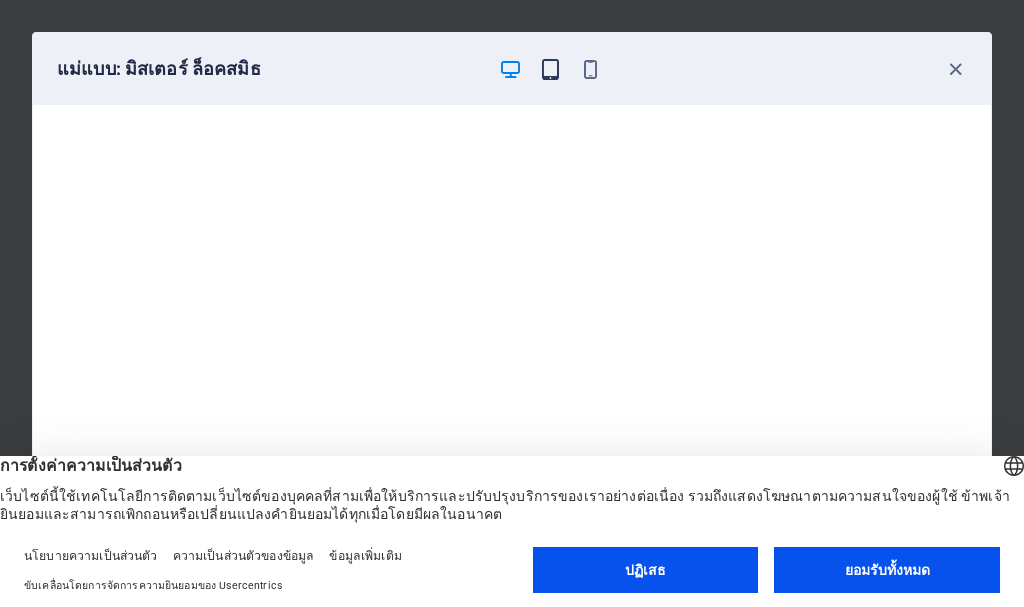 click at bounding box center [550, 69] 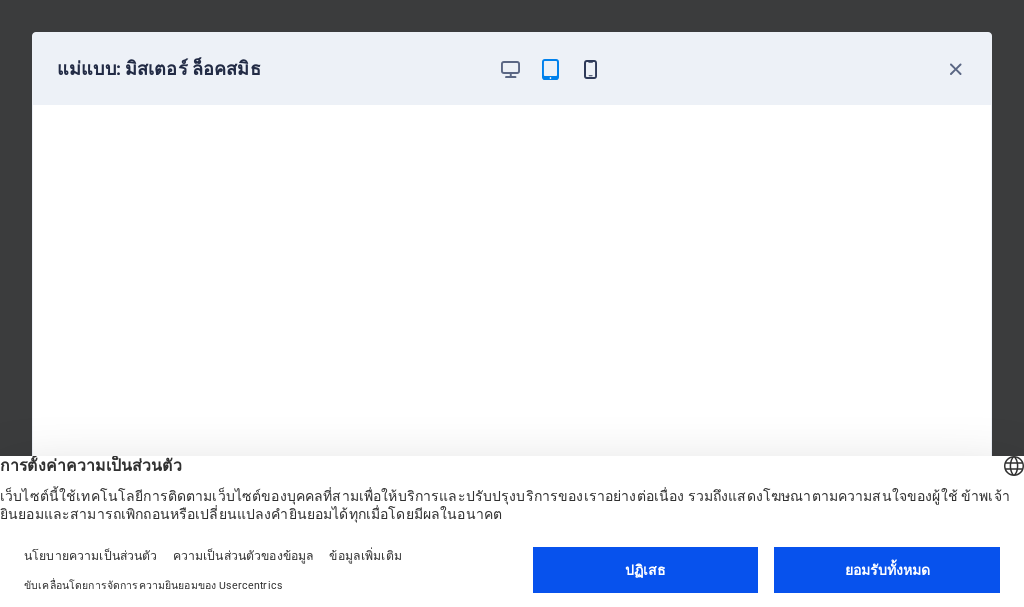 click at bounding box center (590, 69) 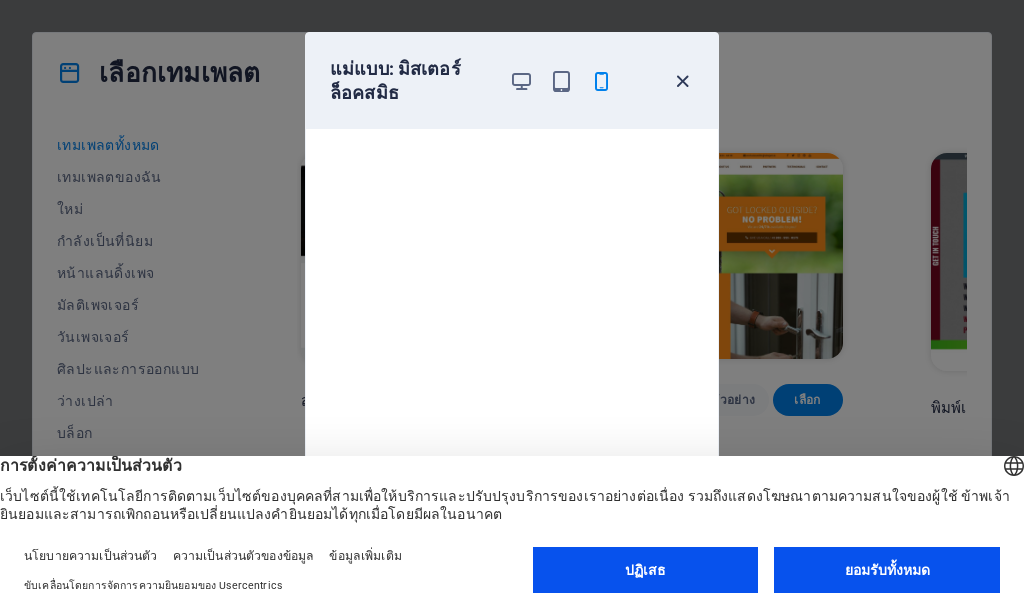 click at bounding box center (682, 81) 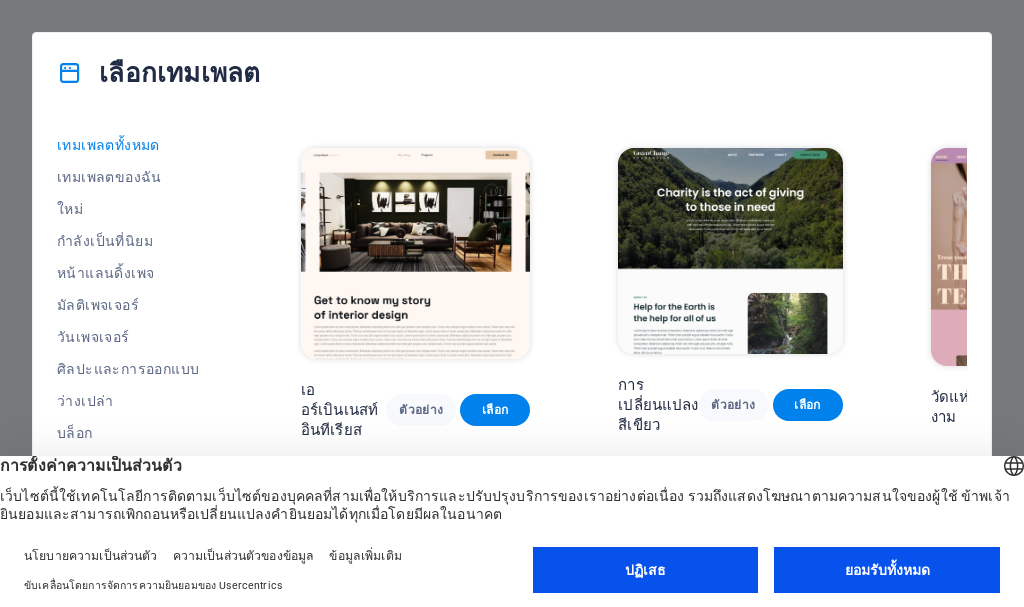 scroll, scrollTop: 1826, scrollLeft: 0, axis: vertical 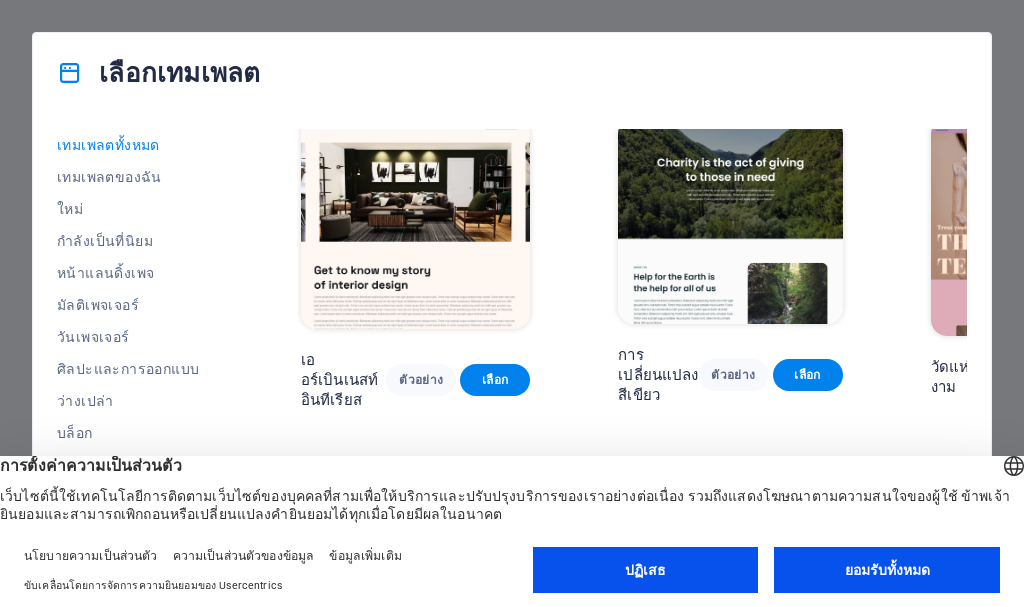 click at bounding box center (1049, 227) 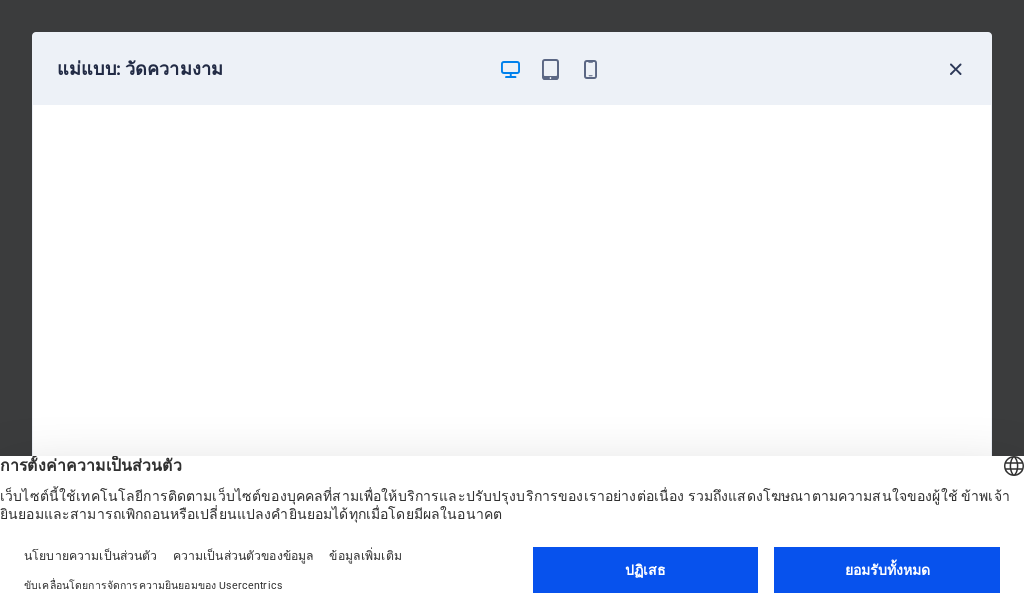 click at bounding box center (955, 69) 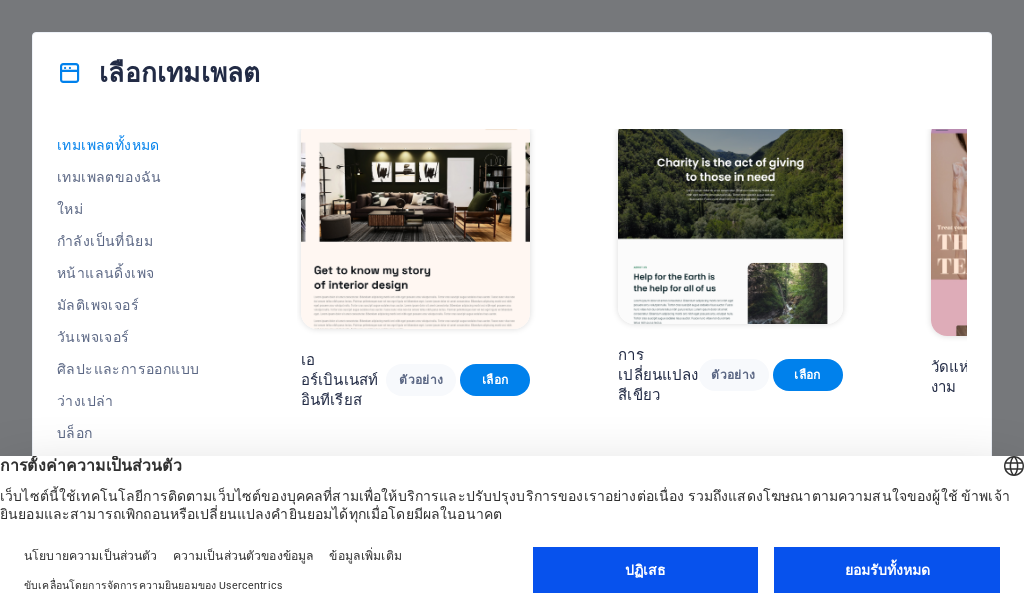 click on "ปฏิเสธ" at bounding box center [646, 570] 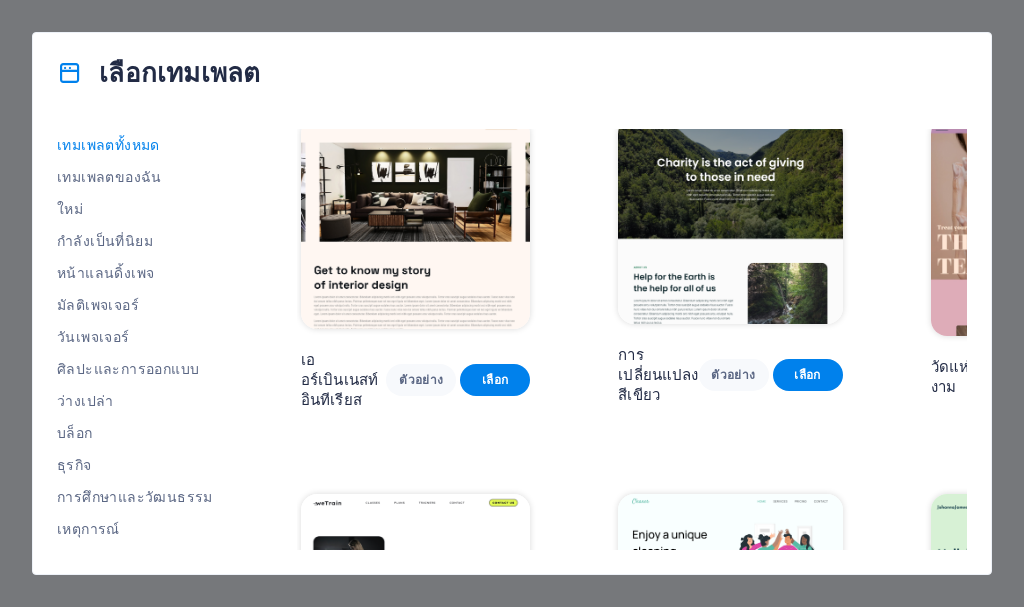 scroll, scrollTop: 1926, scrollLeft: 0, axis: vertical 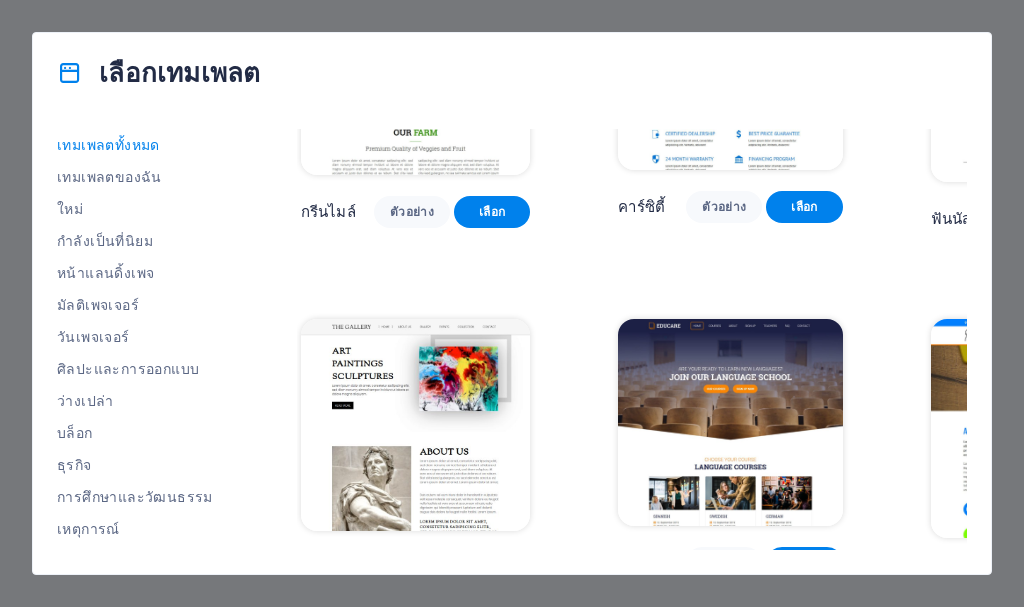 click on "เลือก" at bounding box center (804, 563) 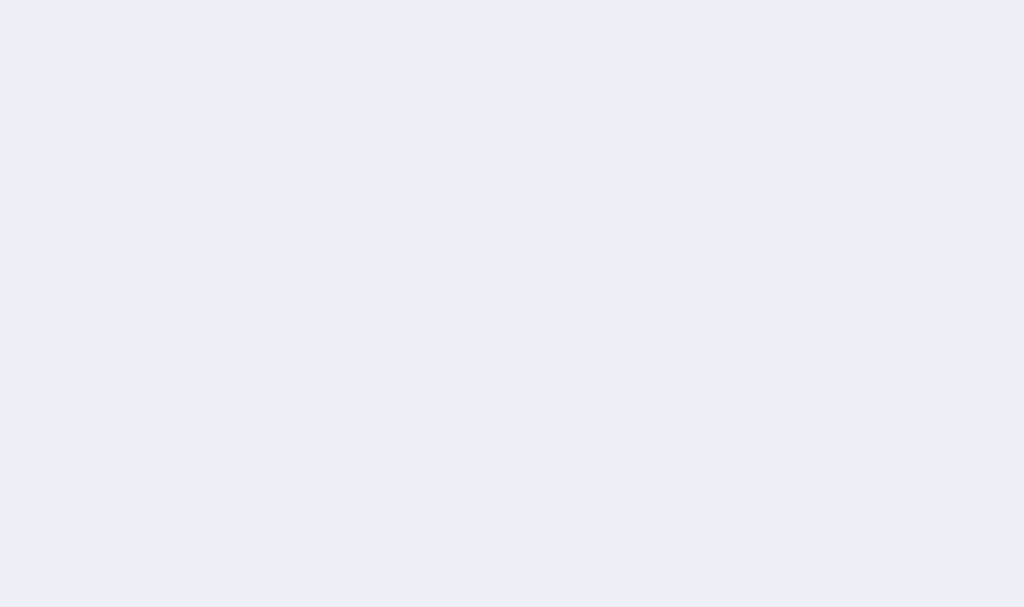 scroll, scrollTop: 0, scrollLeft: 0, axis: both 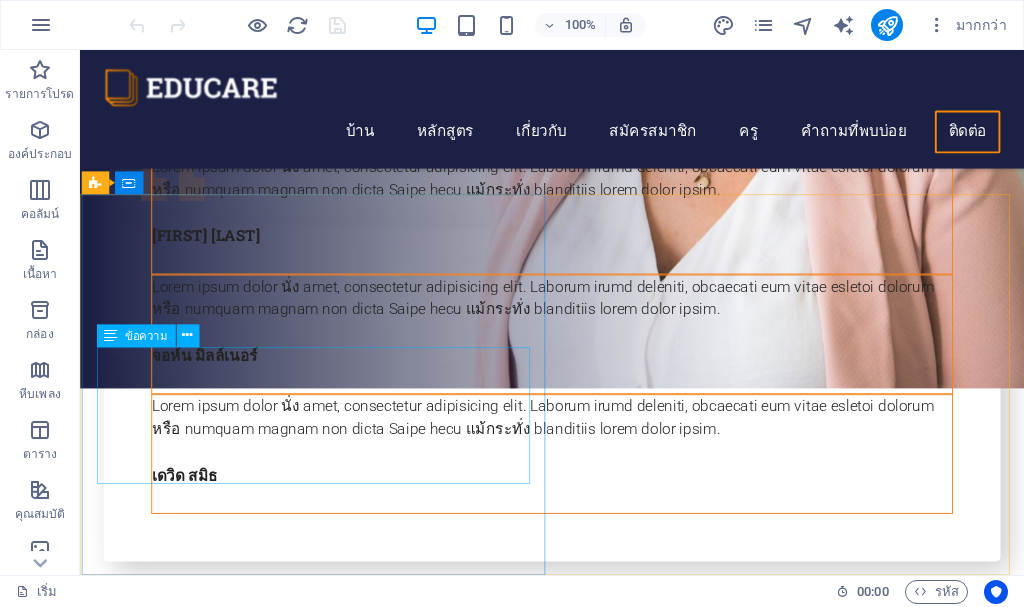 click on "ข้อความ" at bounding box center (146, 335) 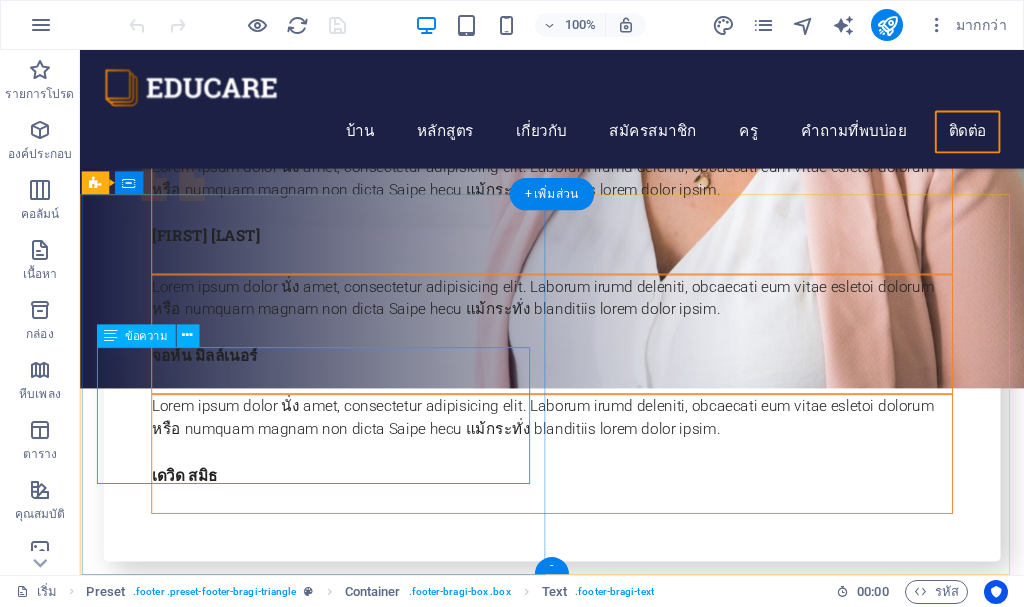 click on "ร้านชิน68 [NUMBER] [STREET] , [CITY], [STATE] [POSTAL_CODE] [PHONE] [EMAIL] ประกาศทางกฎหมาย | ความเป็นส่วนตัว" at bounding box center [333, 6447] 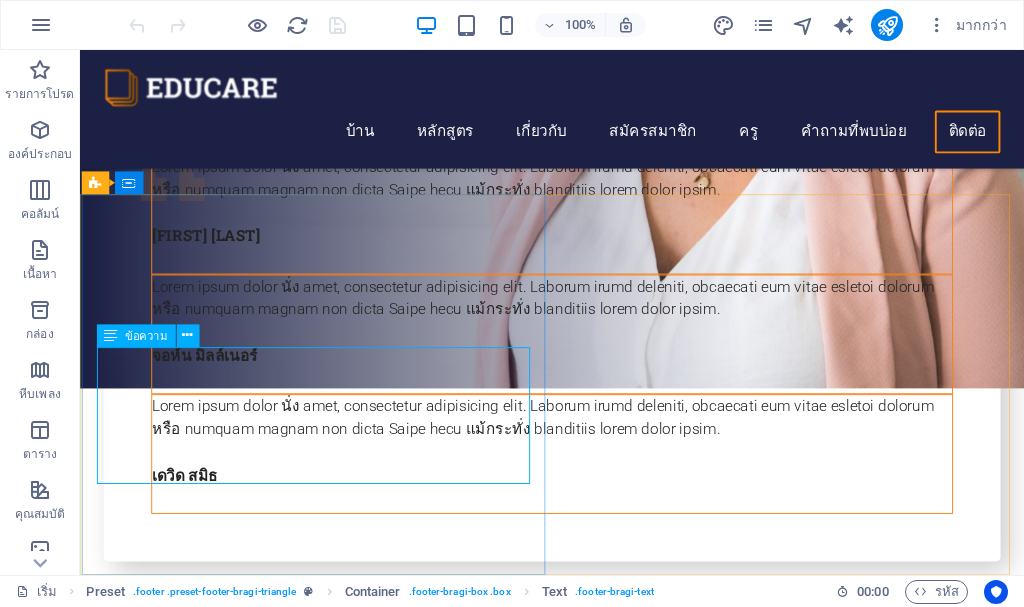 click on "ข้อความ" at bounding box center [146, 335] 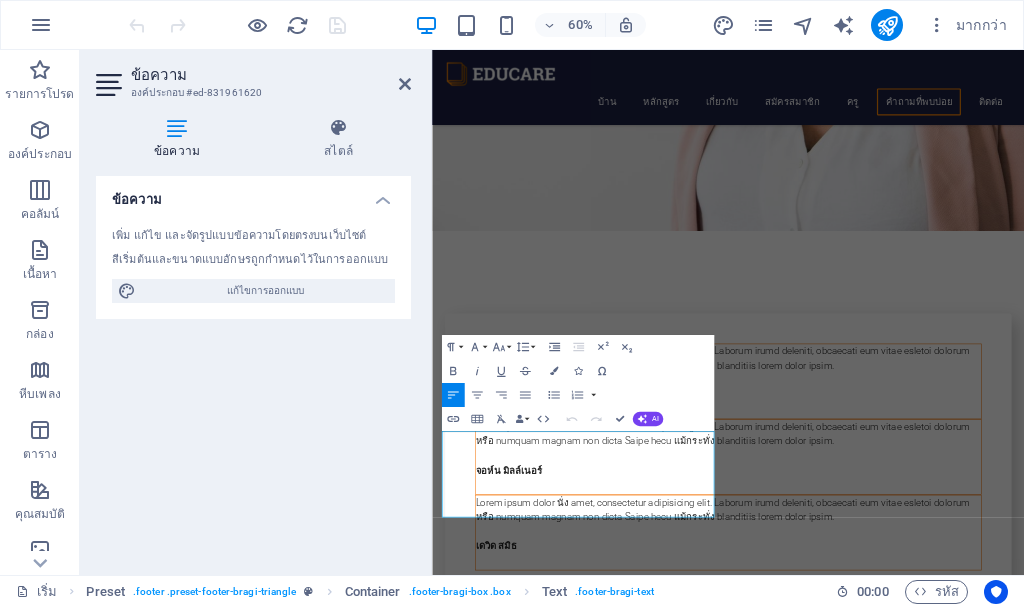 click on "ข้อความ" at bounding box center (253, 194) 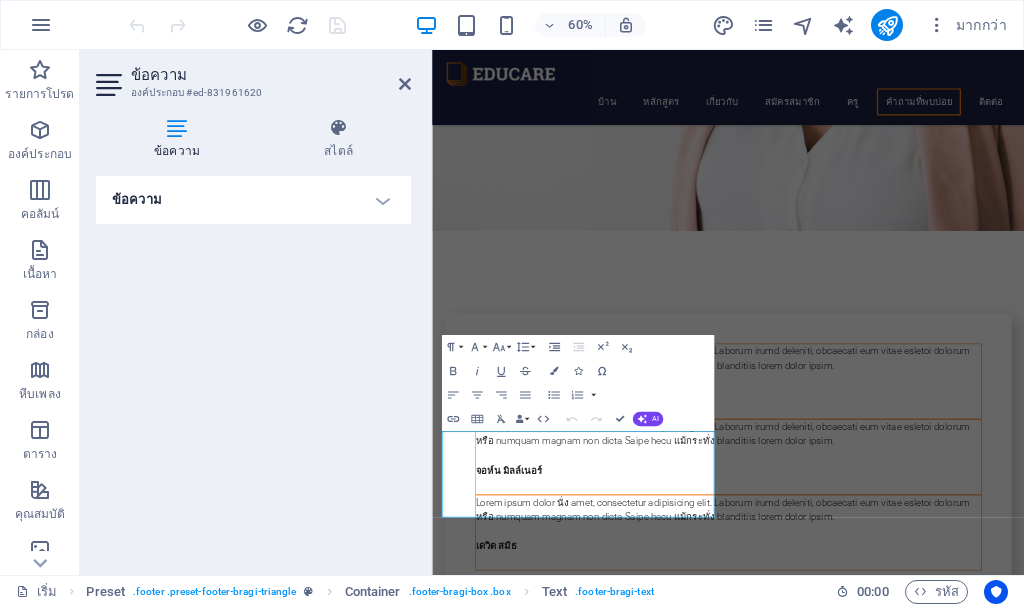click on "ข้อความ" at bounding box center (253, 200) 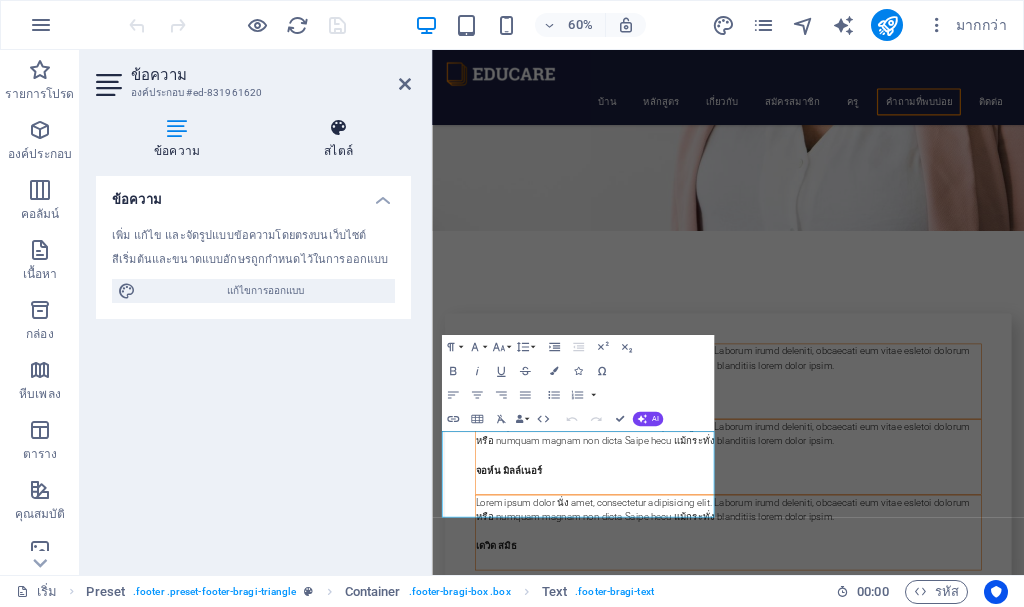 click at bounding box center (338, 128) 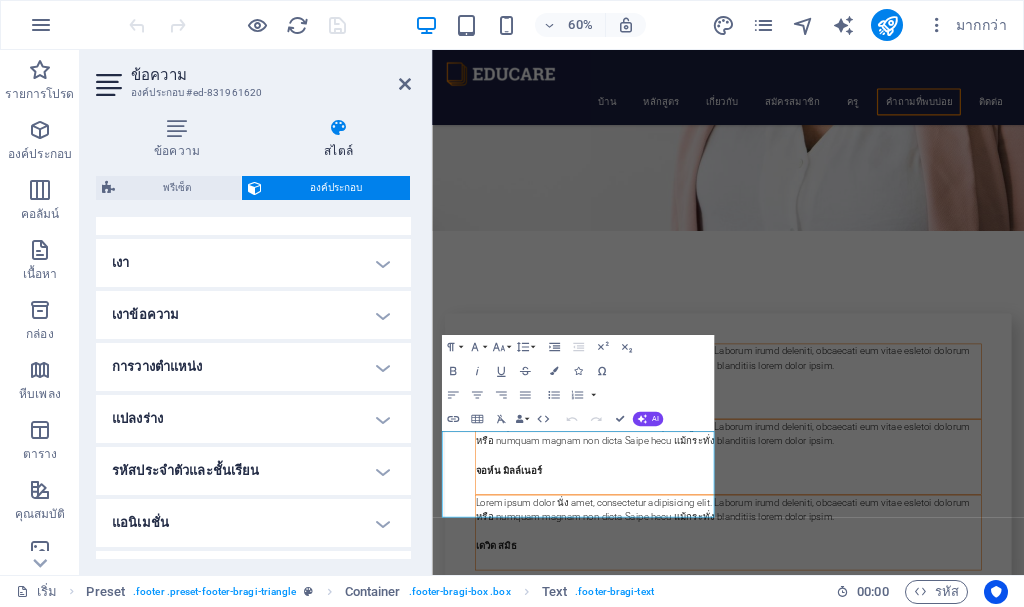 scroll, scrollTop: 503, scrollLeft: 0, axis: vertical 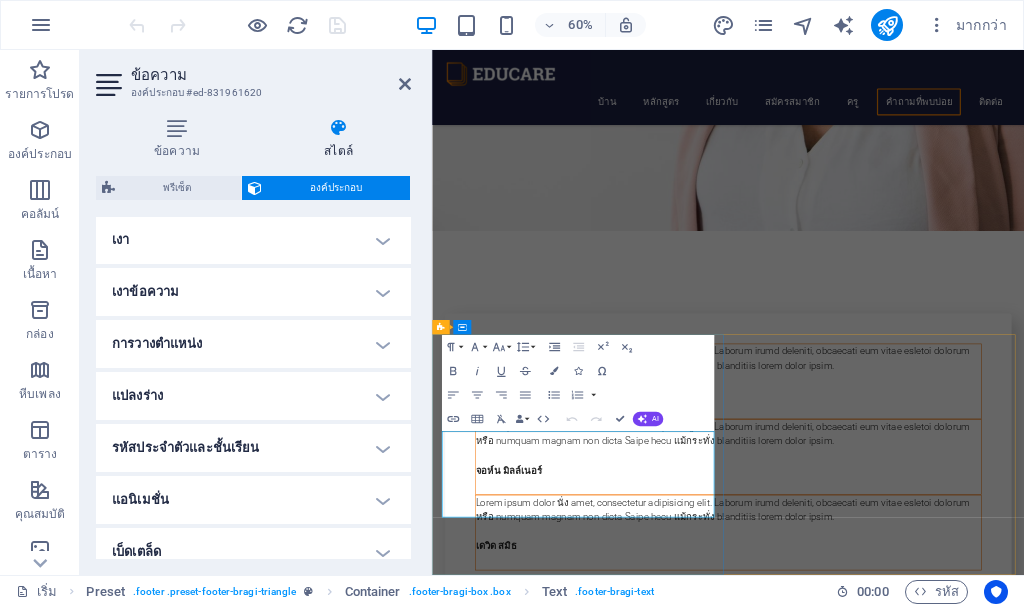 click on "[NUMBER] [STREET]" at bounding box center [525, 6951] 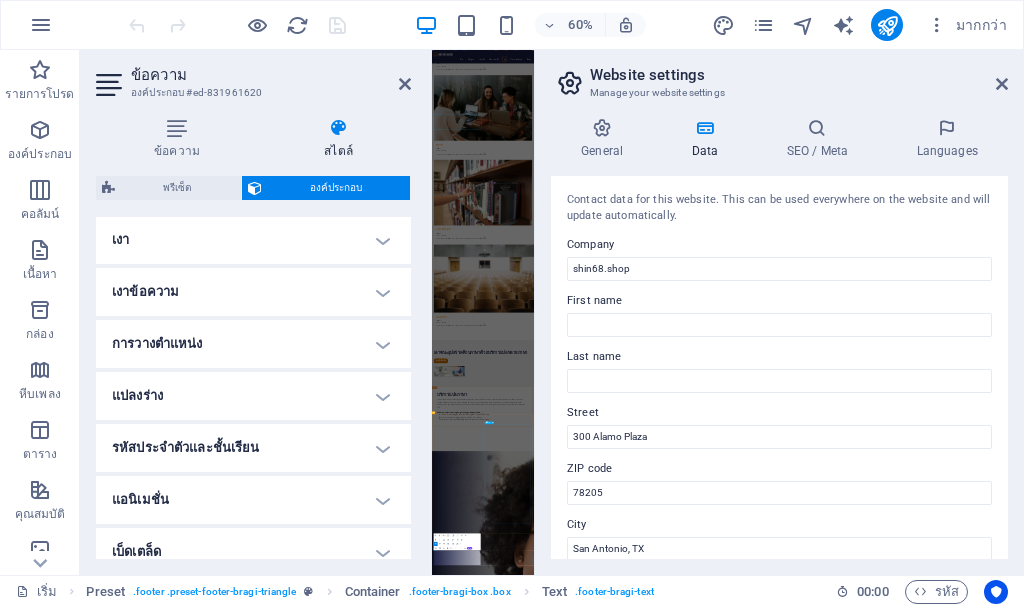 scroll, scrollTop: 7451, scrollLeft: 0, axis: vertical 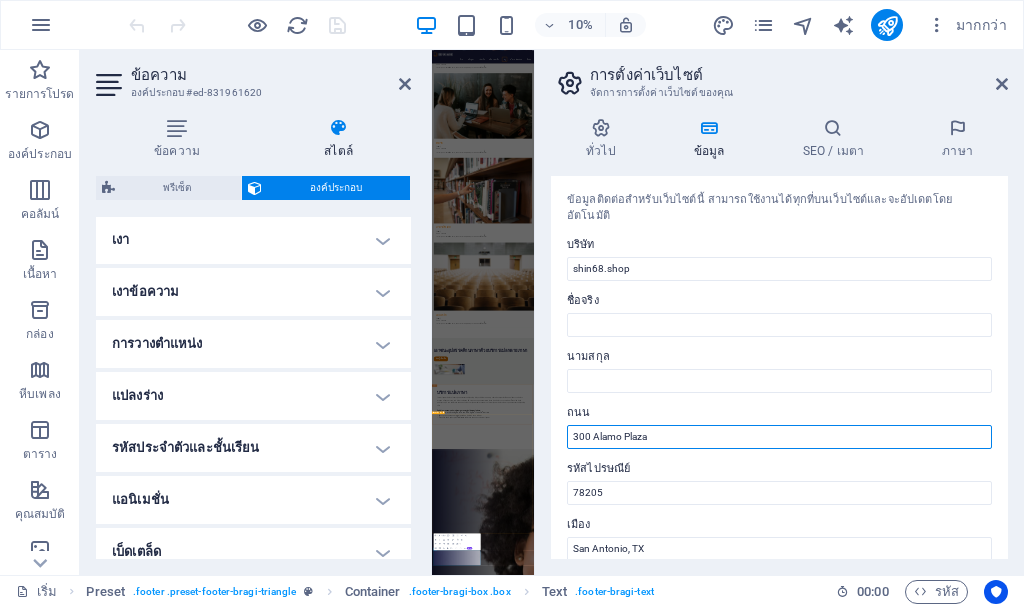 drag, startPoint x: 1112, startPoint y: 475, endPoint x: 1149, endPoint y: 3609, distance: 3134.2185 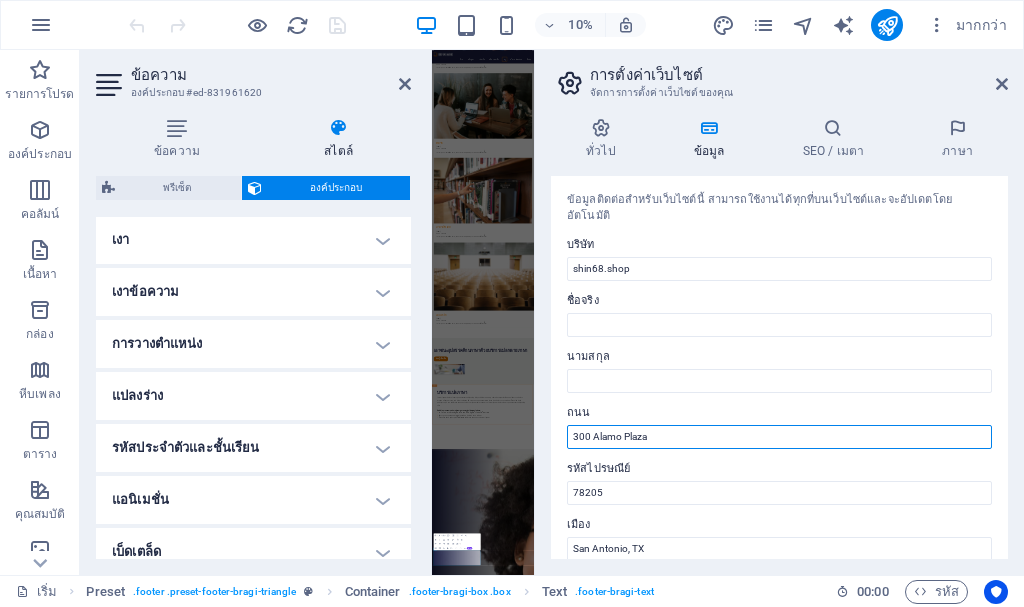 click on "300 Alamo Plaza" at bounding box center (779, 437) 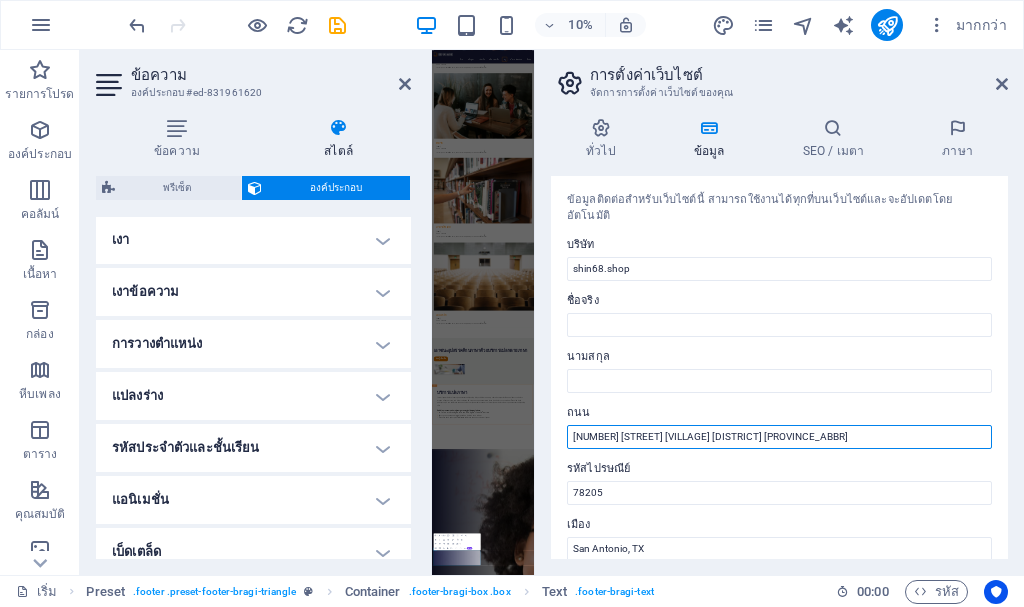 click on "[NUMBER] [STREET] [VILLAGE] [DISTRICT] [PROVINCE_ABBR]" at bounding box center (779, 437) 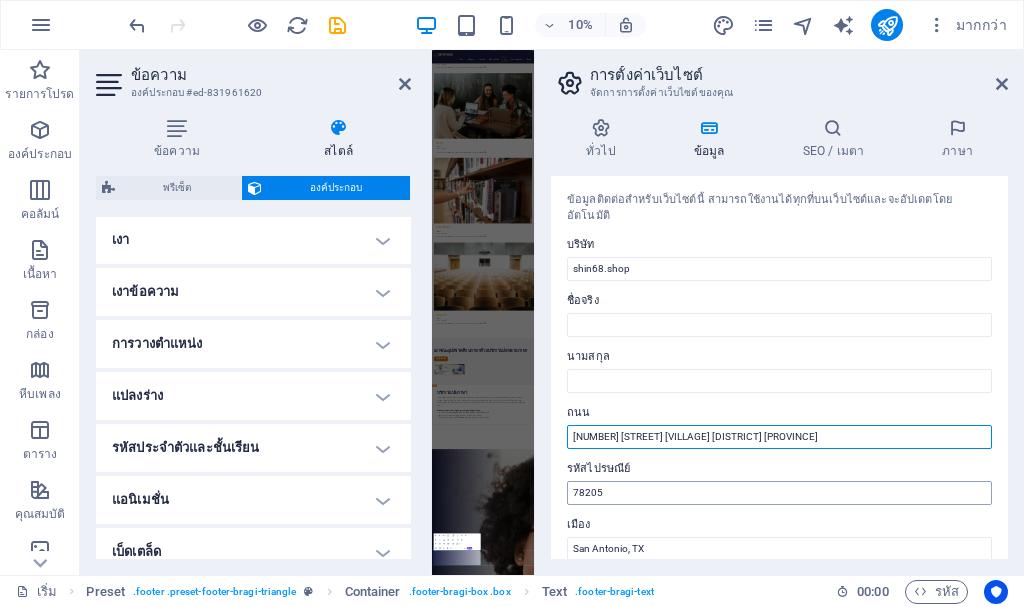 type on "[NUMBER] [STREET] [VILLAGE] [DISTRICT] [PROVINCE]" 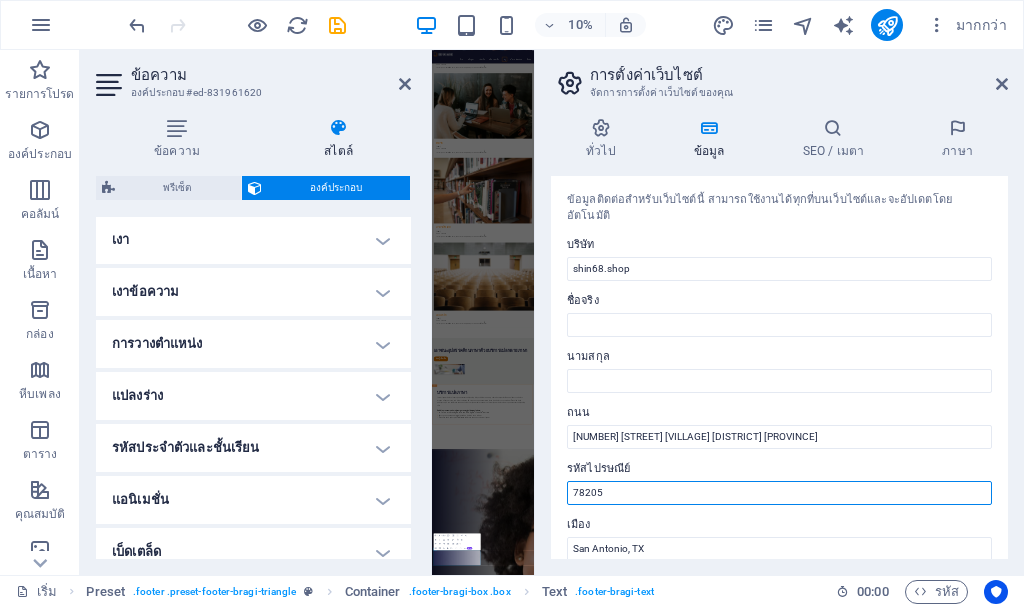 drag, startPoint x: 647, startPoint y: 477, endPoint x: 191, endPoint y: 4095, distance: 3646.623 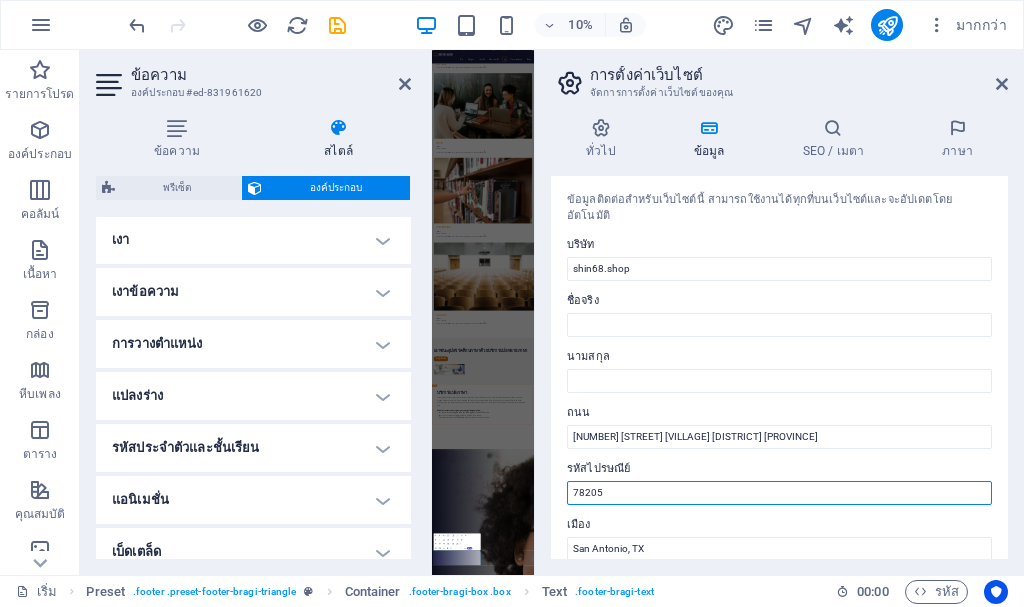 click on "เริ่ม รายการโปรด องค์ประกอบ คอลัมน์ เนื้อหา กล่อง หีบเพลง ตาราง คุณสมบัติ รูปภาพ สไลเดอร์ ส่วนหัว ส่วนท้าย แบบฟอร์ม การตลาด คอลเลกชัน ข้อความ องค์ประกอบ #ed-831961620 ข้อความ สไตล์ ข้อความ เพิ่ม แก้ไข และจัดรูปแบบข้อความโดยตรงบนเว็บไซต์ สีเริ่มต้นและขนาดแบบอักษรถูกกำหนดไว้ในการออกแบบ แก้ไขการออกแบบ การจัดตำแหน่ง จัดชิดซ้าย ศูนย์กลาง จัดชิดขวา พรีเซ็ต องค์ประกอบ เค้าโครง" at bounding box center (512, 312) 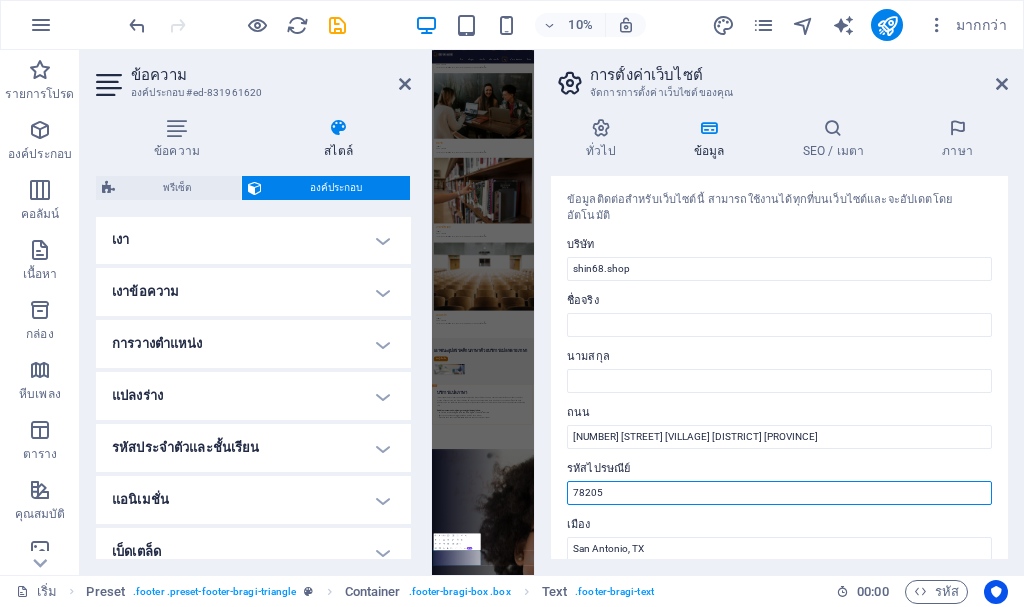 click on "78205" at bounding box center [779, 493] 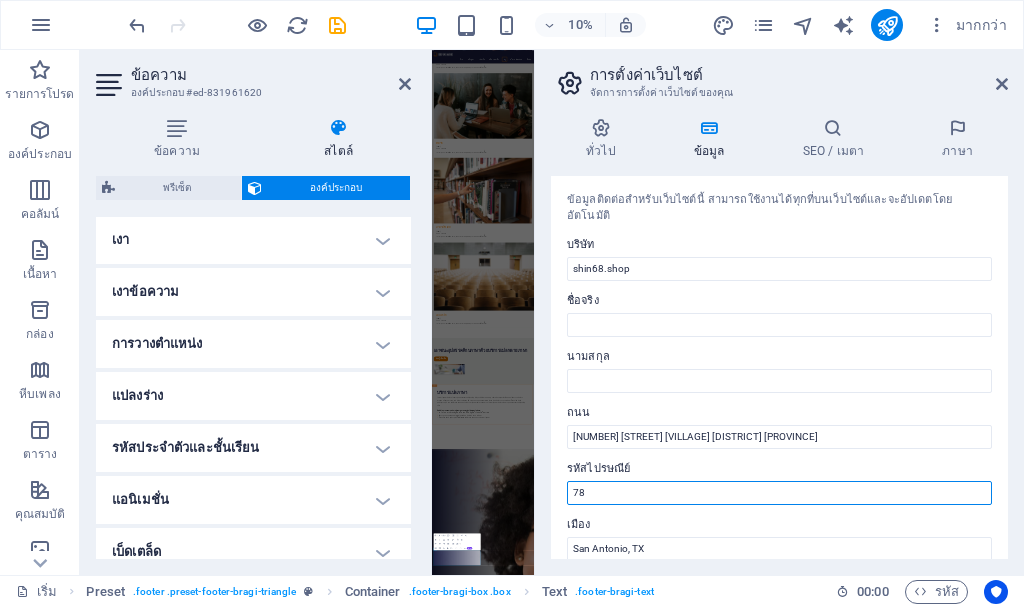 type on "7" 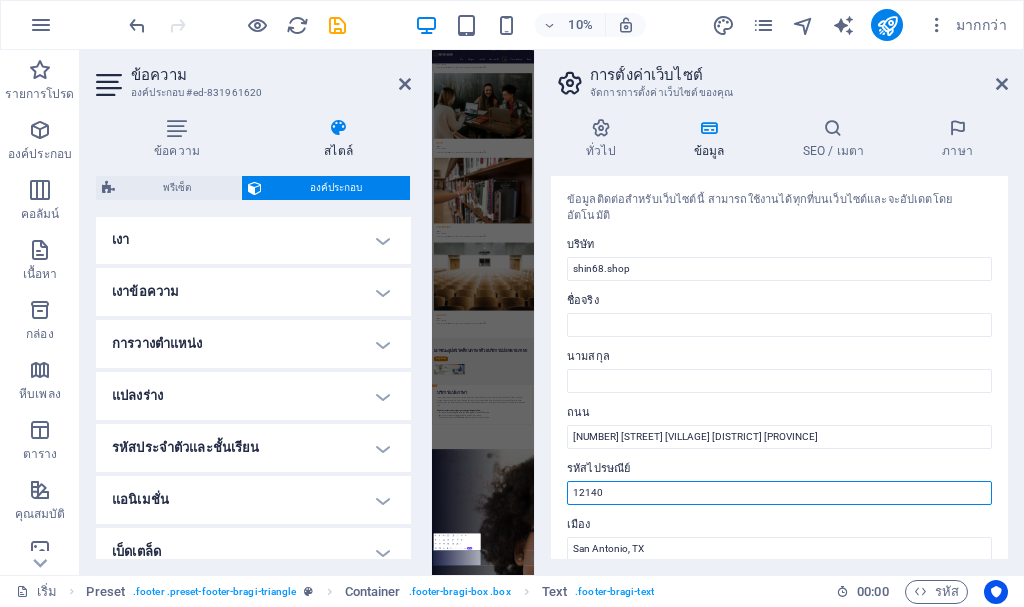 scroll, scrollTop: 100, scrollLeft: 0, axis: vertical 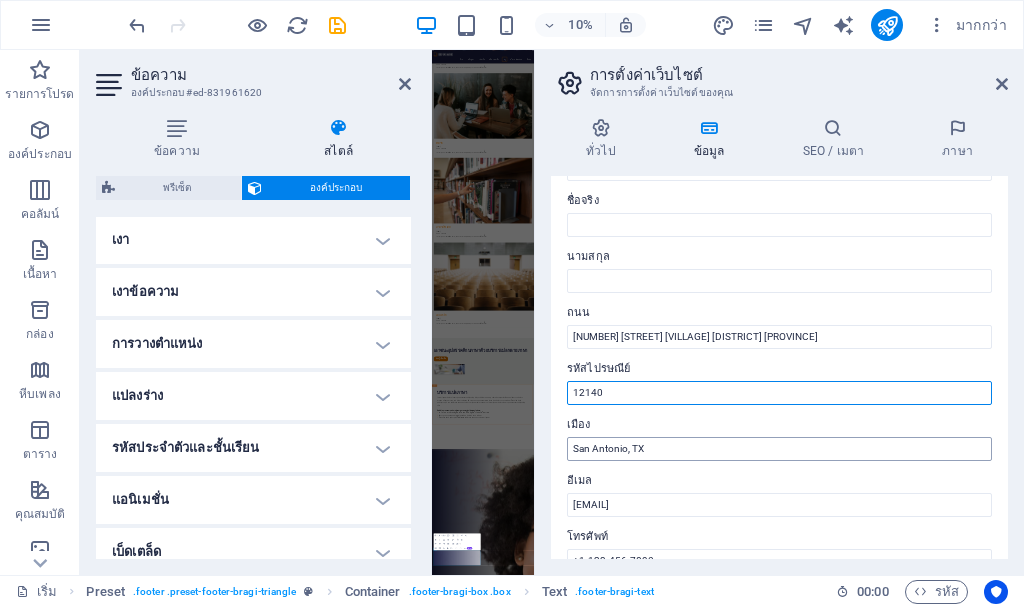 type on "12140" 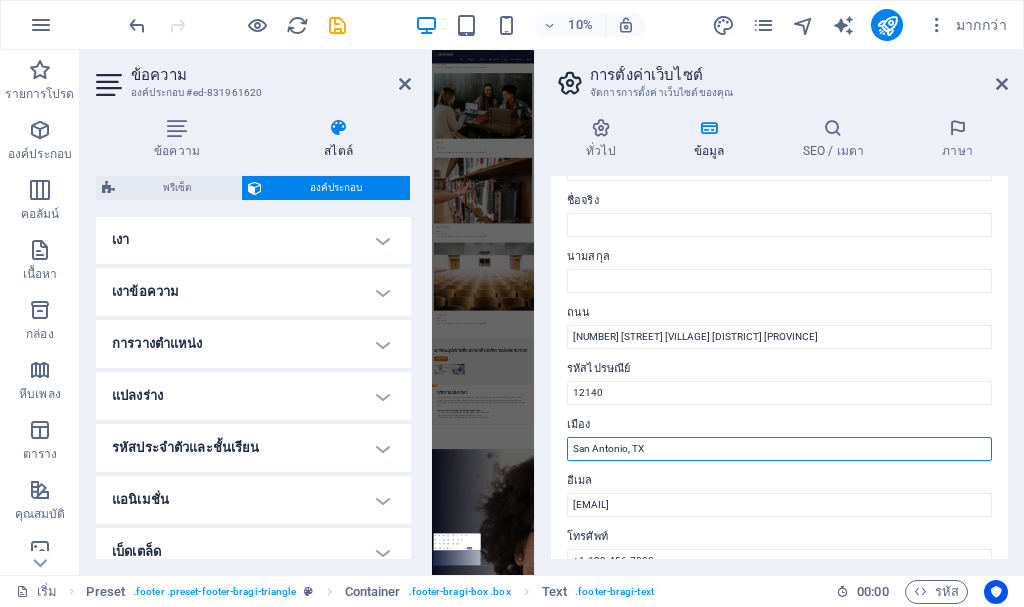 click on "San Antonio, TX" at bounding box center [779, 449] 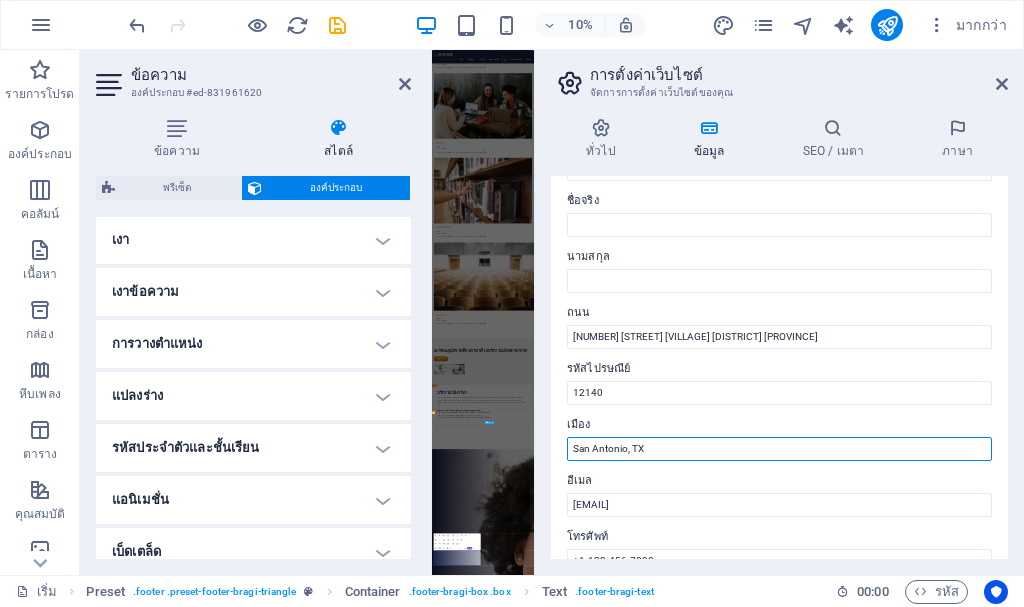 drag, startPoint x: 1127, startPoint y: 487, endPoint x: 1235, endPoint y: 3819, distance: 3333.7498 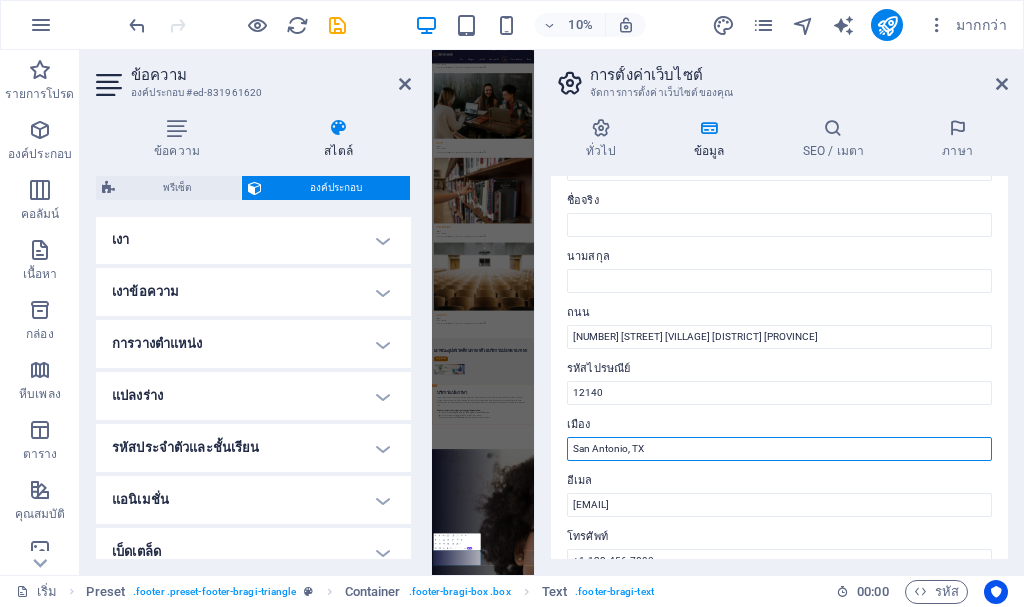 click on "ทั่วไป ข้อมูล SEO / เมตา ภาษา ชื่อเว็บไซต์ shin68.shop โลโก้ ลากไฟล์มาที่นี่ คลิกเพื่อเลือกไฟล์หรือ เลือกไฟล์จากไฟล์หรือรูปภาพและวิดีโอสต็อกฟรีของเรา เลือกไฟล์จากตัวจัดการไฟล์ รูปภาพสต็อก หรืออัปโหลดไฟล์ อัพโหลด แฟวิคอน ตั้งค่า favicon ของเว็บไซต์ของคุณที่นี่ favicon คือไอคอนขนาดเล็กที่แสดงในแท็บเบราว์เซอร์ถัดจากชื่อเว็บไซต์ของคุณ ช่วยให้ผู้เข้าชมระบุเว็บไซต์ของคุณได้ shin68.shop AI" at bounding box center (779, 338) 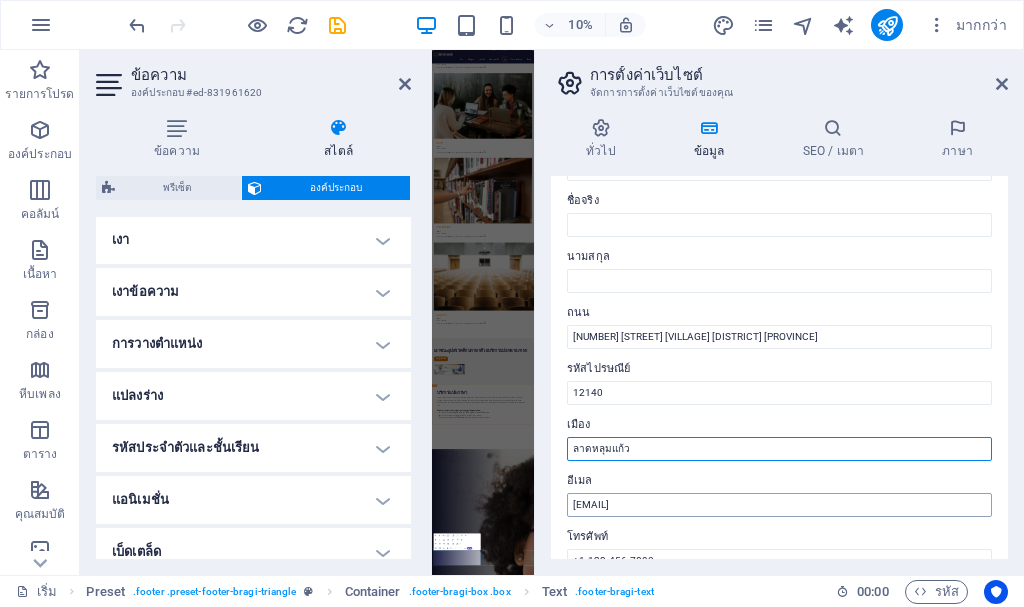 type on "ลาดหลุมแก้ว" 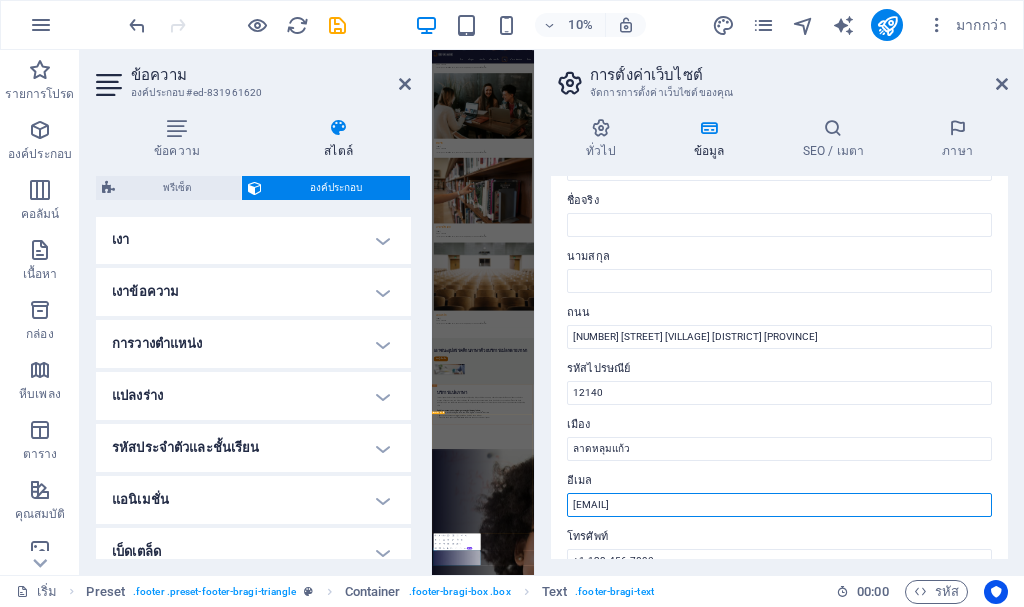 drag, startPoint x: 1011, startPoint y: 542, endPoint x: 432, endPoint y: 4317, distance: 3819.1448 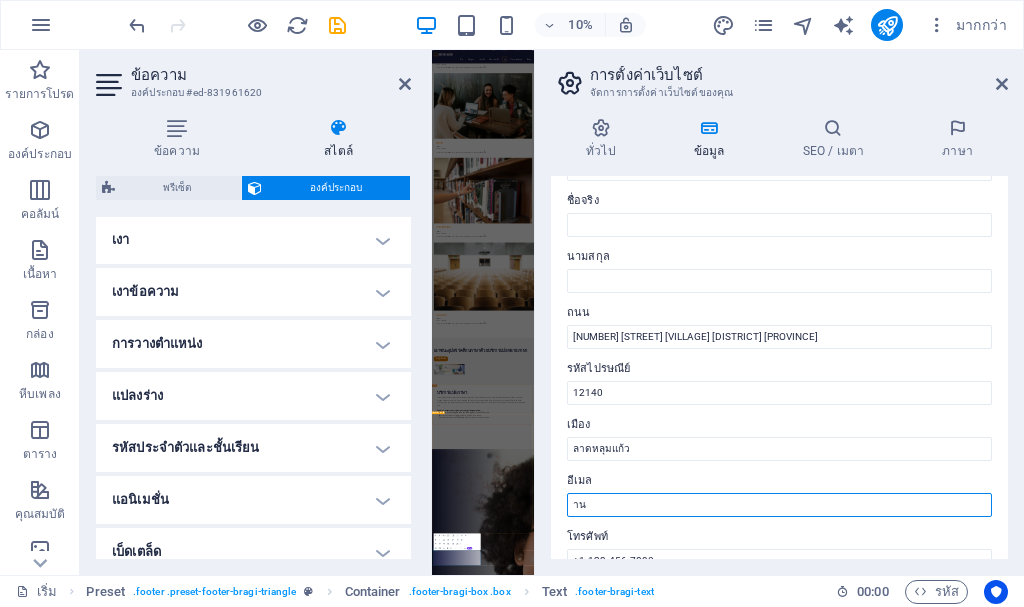 type on "า" 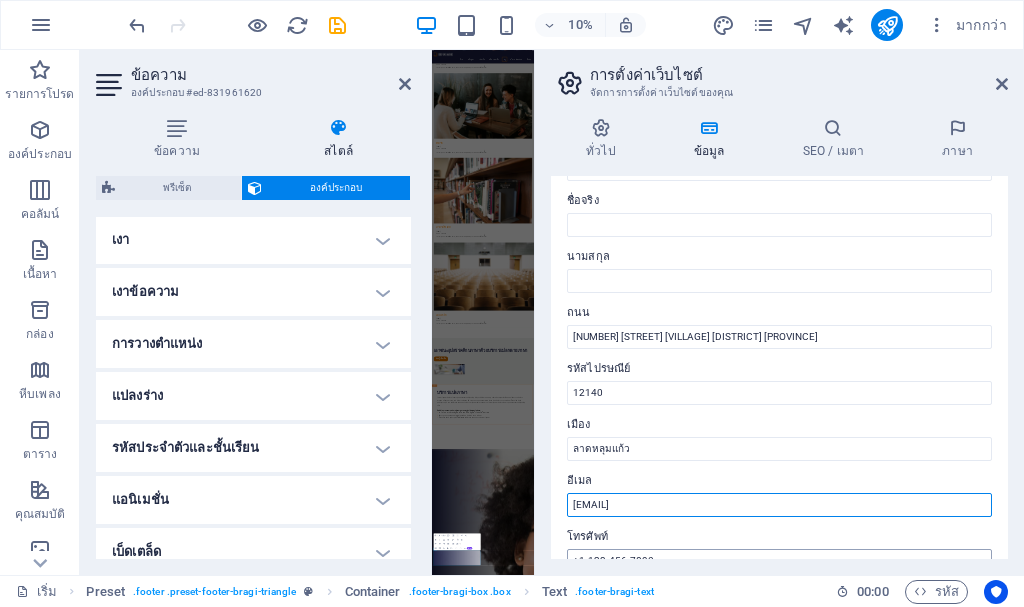 type on "[EMAIL]" 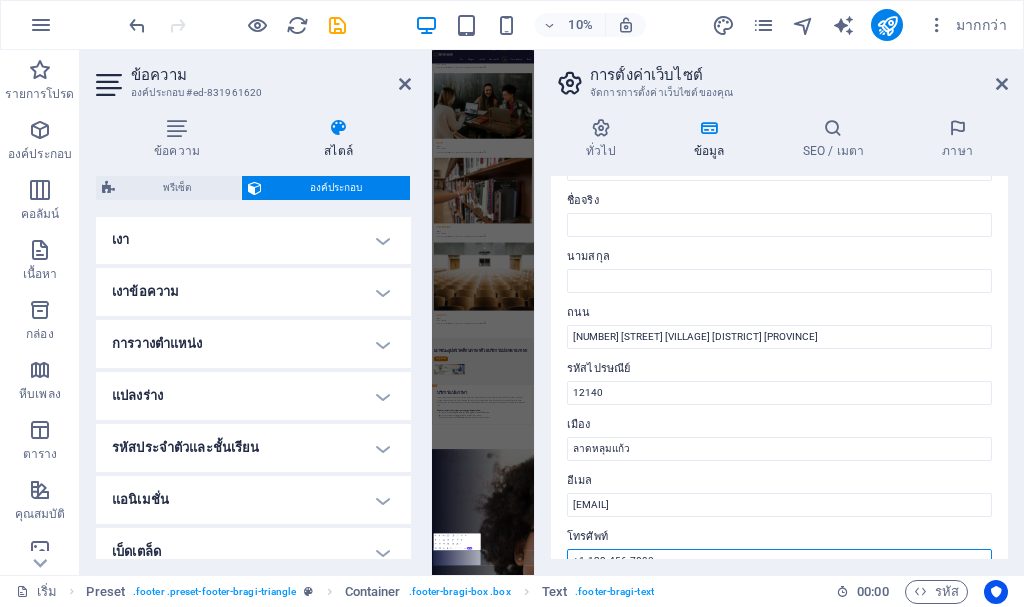 click on "+1-123-456-7890" at bounding box center [779, 561] 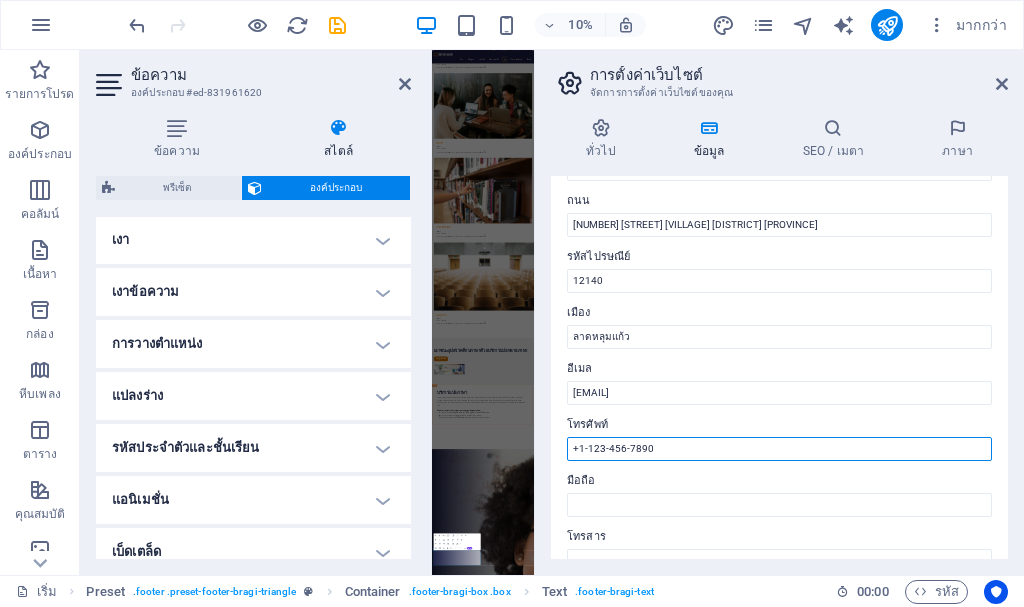 drag, startPoint x: 1126, startPoint y: 593, endPoint x: 1369, endPoint y: 4795, distance: 4209.0205 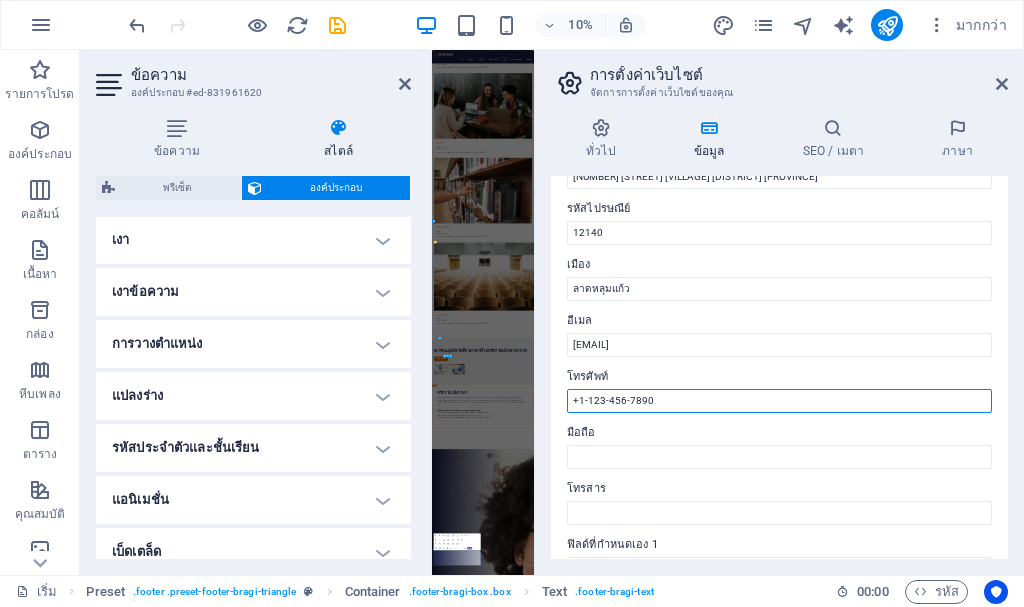 drag, startPoint x: 1103, startPoint y: 430, endPoint x: 972, endPoint y: 425, distance: 131.09538 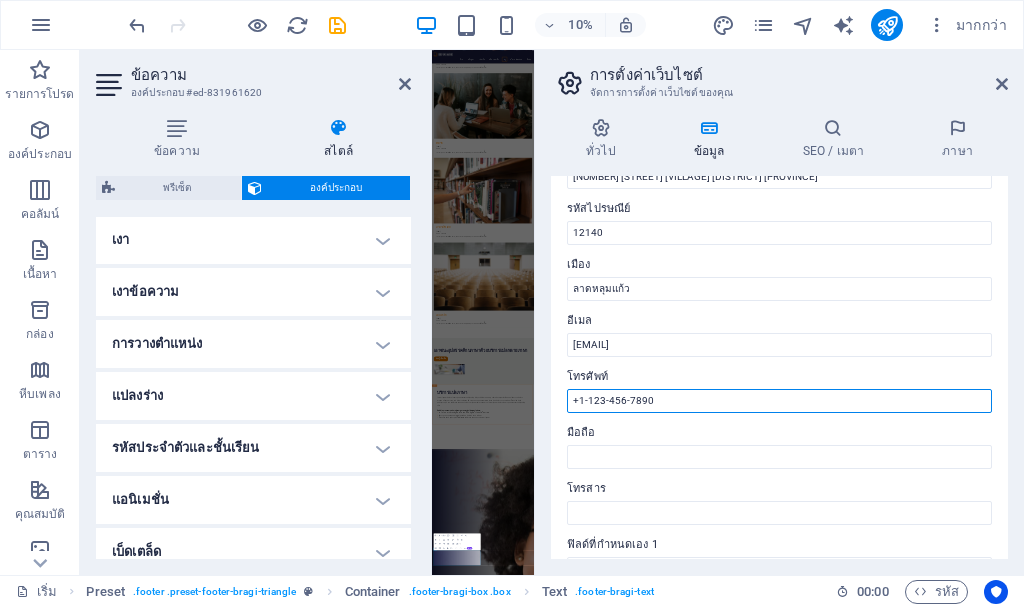 drag, startPoint x: 660, startPoint y: 387, endPoint x: 561, endPoint y: 388, distance: 99.00505 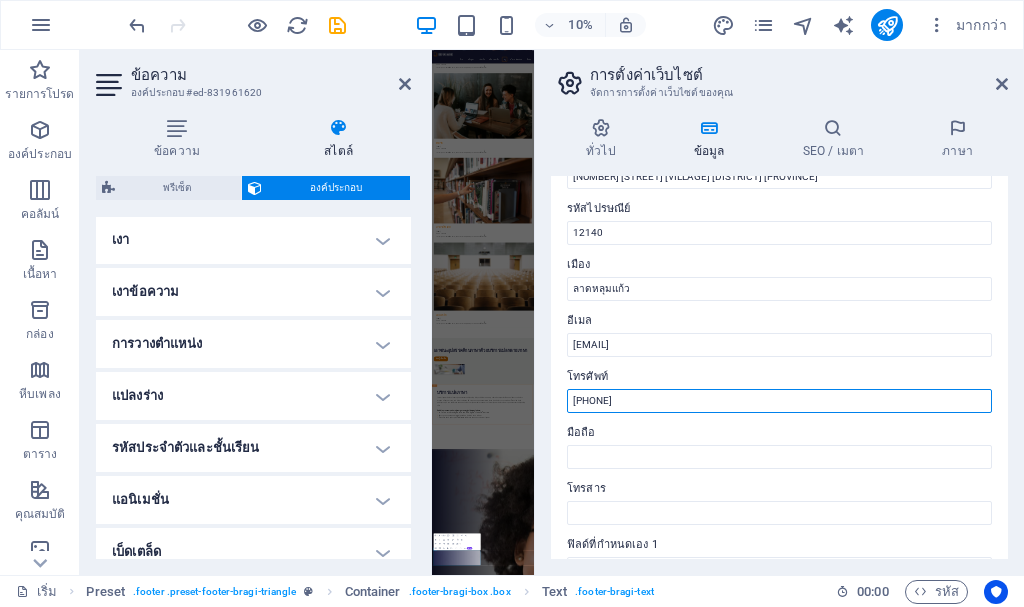 type on "[PHONE]" 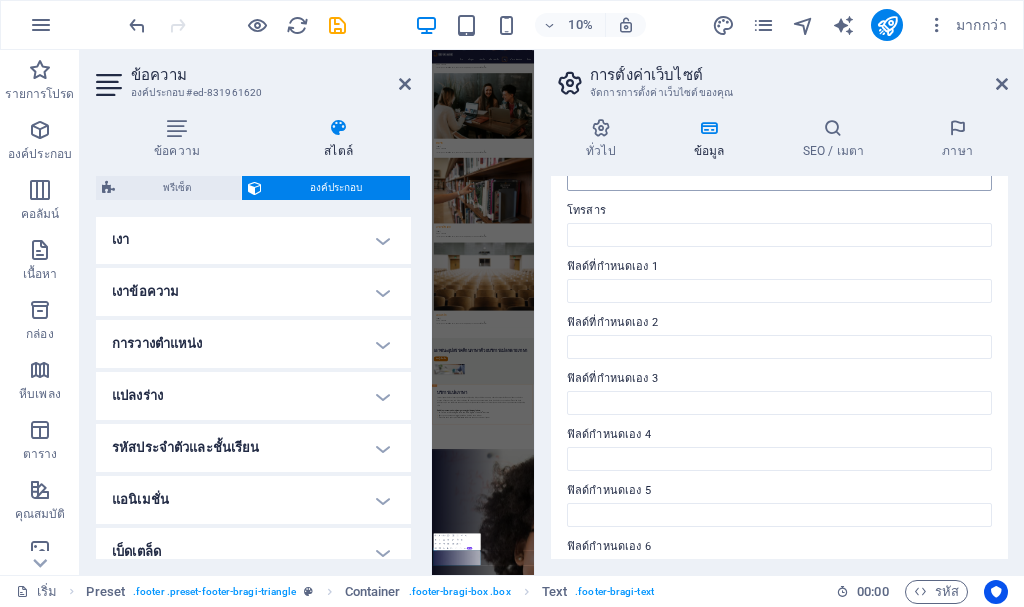 scroll, scrollTop: 561, scrollLeft: 0, axis: vertical 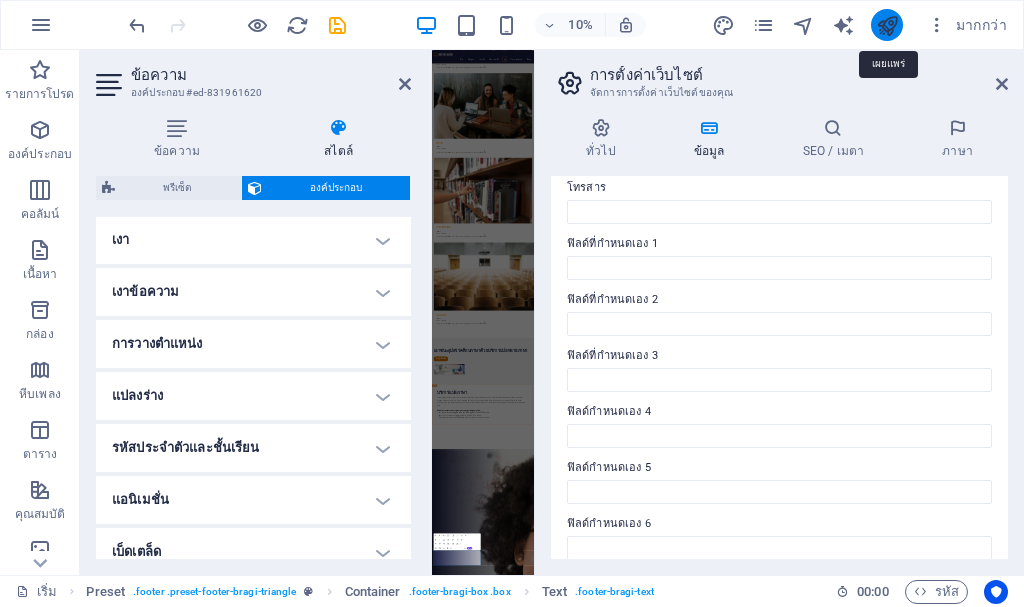 click at bounding box center [887, 25] 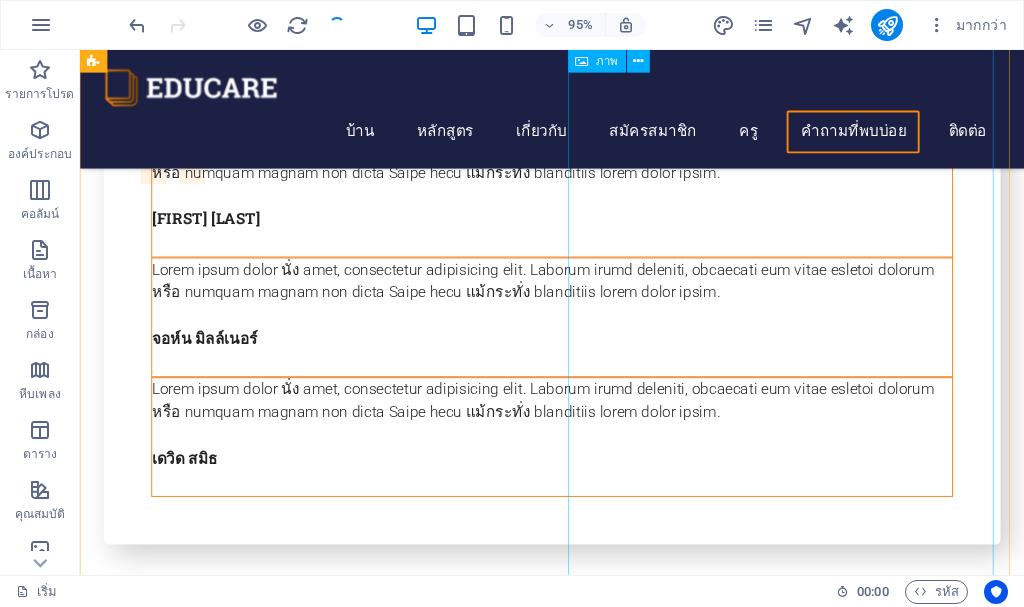 scroll, scrollTop: 6837, scrollLeft: 0, axis: vertical 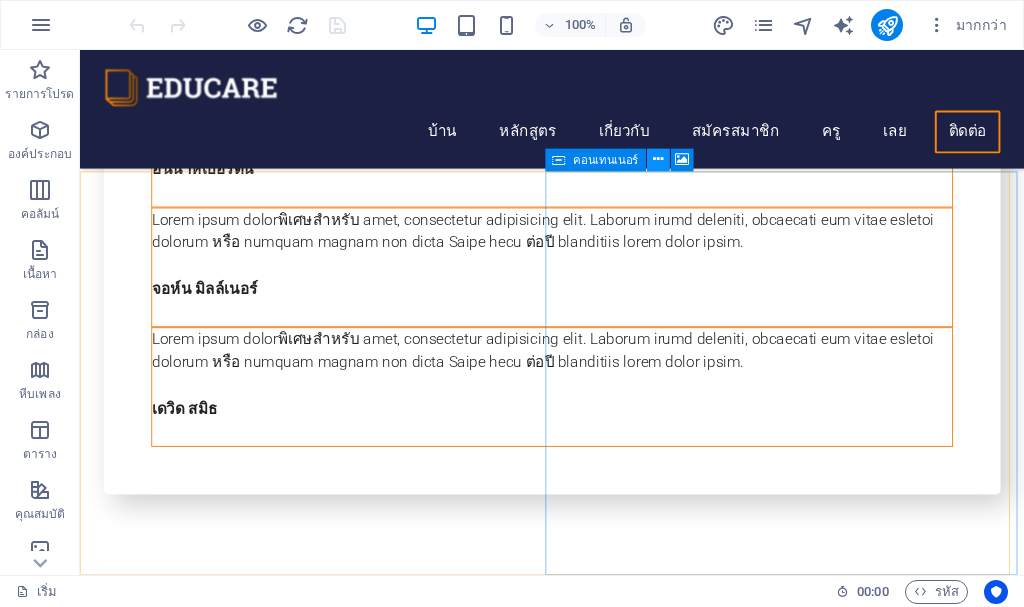 click at bounding box center (658, 160) 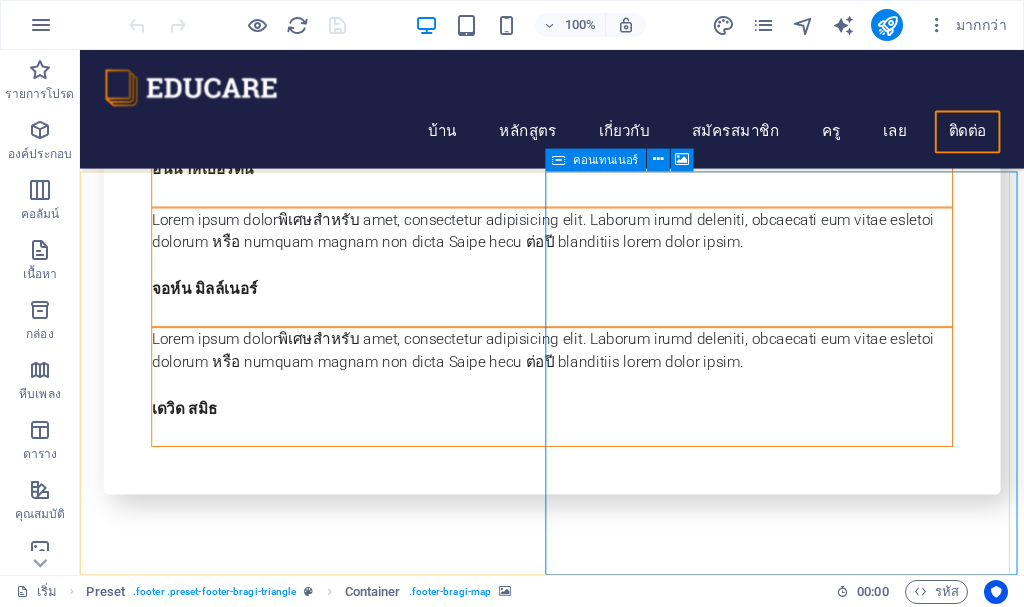 click on "คอนเทนเนอร์" at bounding box center (606, 160) 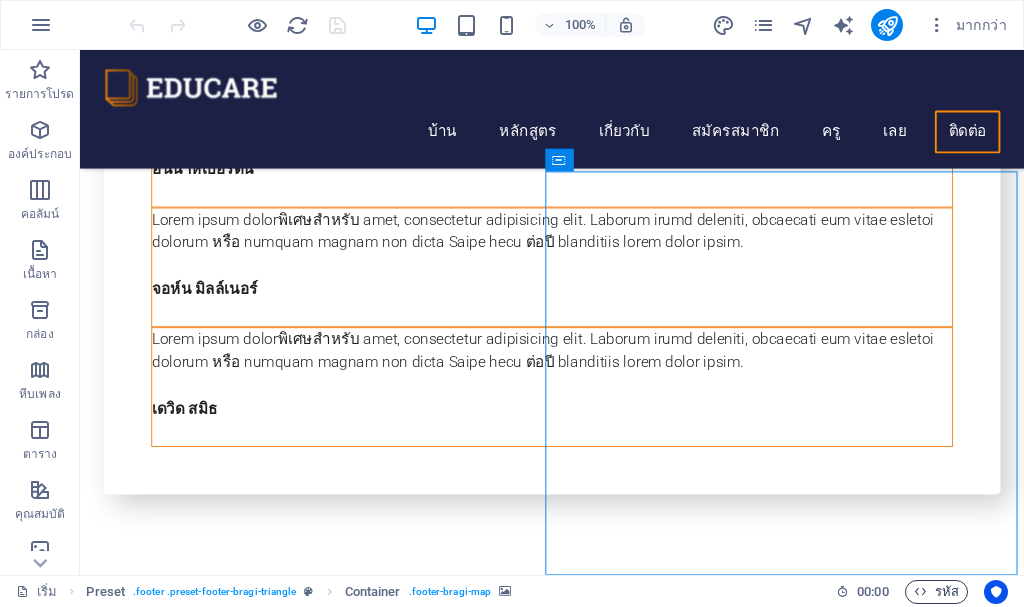 click on "รหัส" at bounding box center (947, 591) 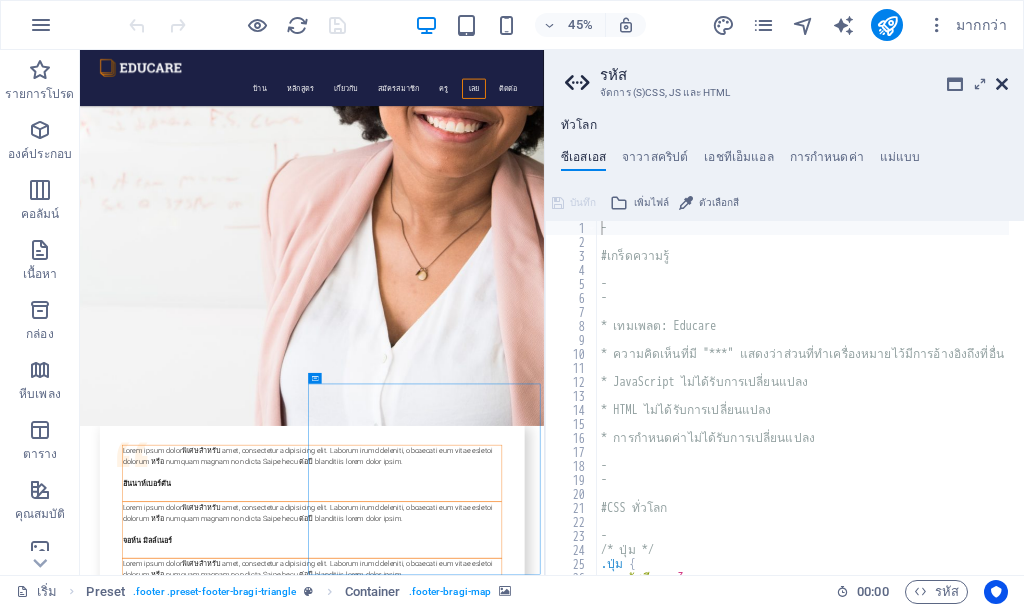 click at bounding box center (1002, 84) 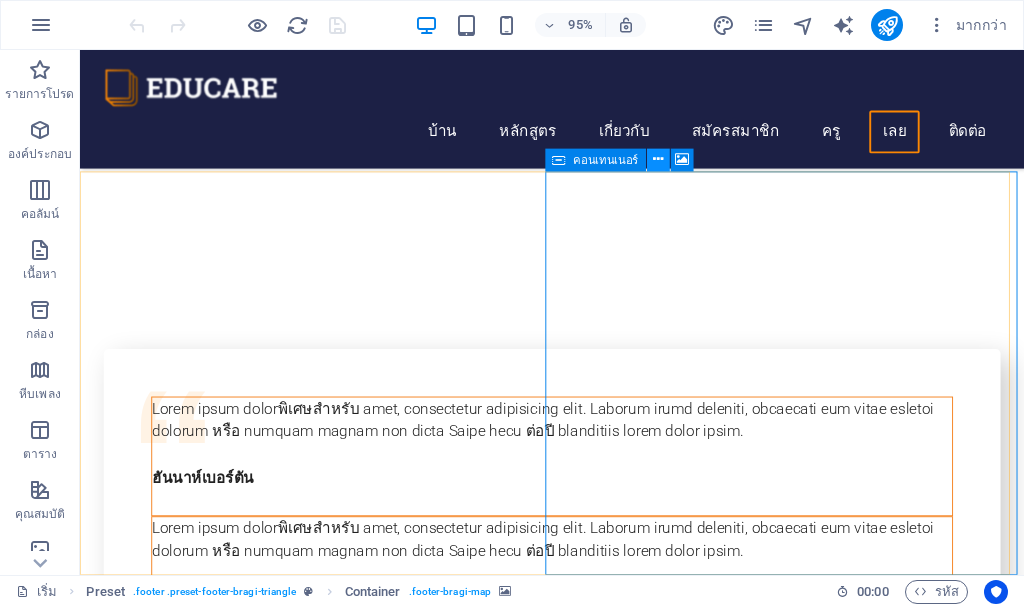 click at bounding box center [658, 160] 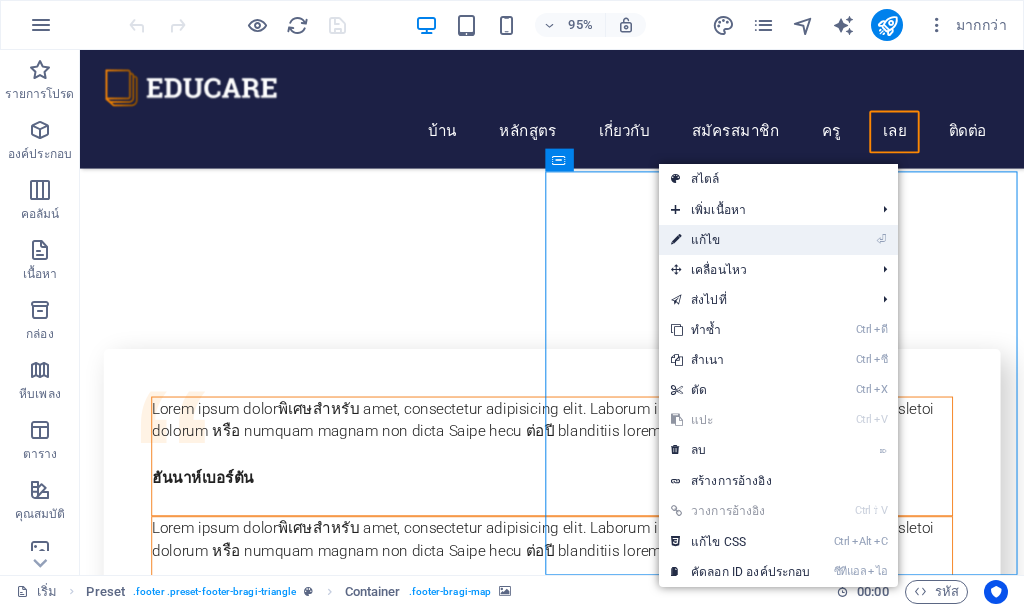 click on "แก้ไข" at bounding box center (706, 240) 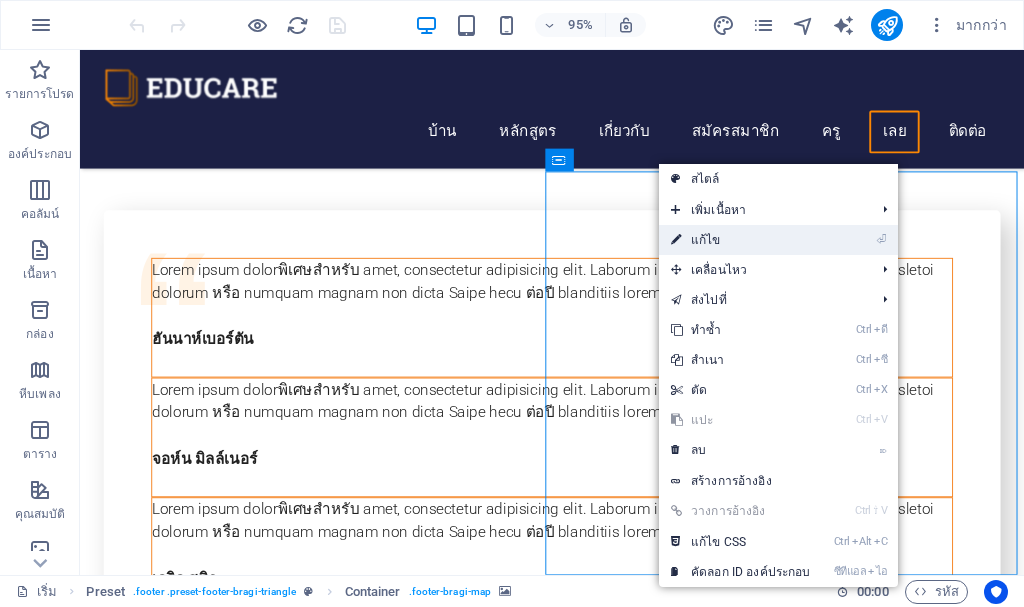 scroll, scrollTop: 7502, scrollLeft: 0, axis: vertical 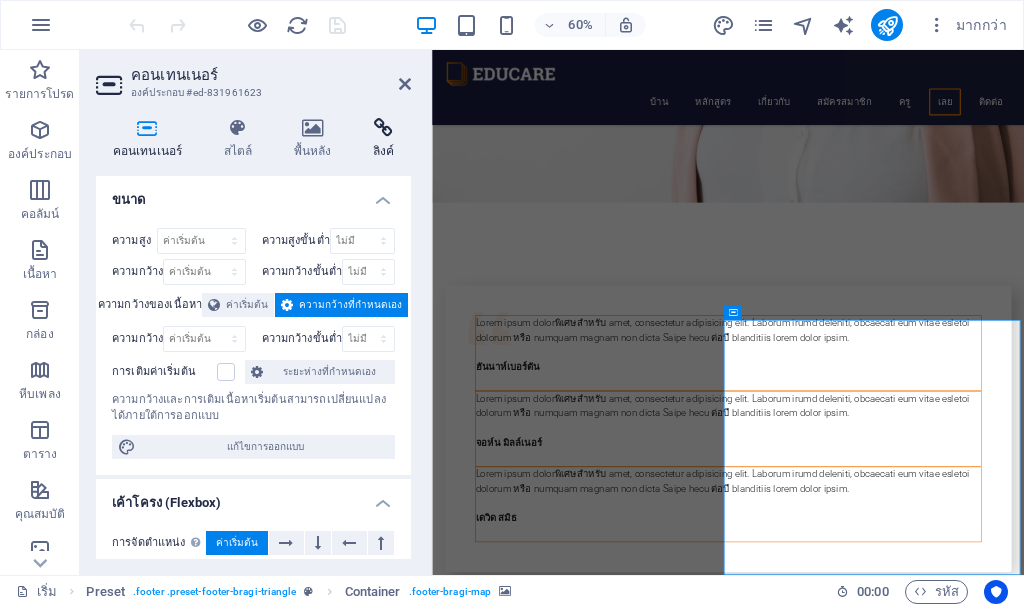 click on "ลิงค์" at bounding box center [383, 139] 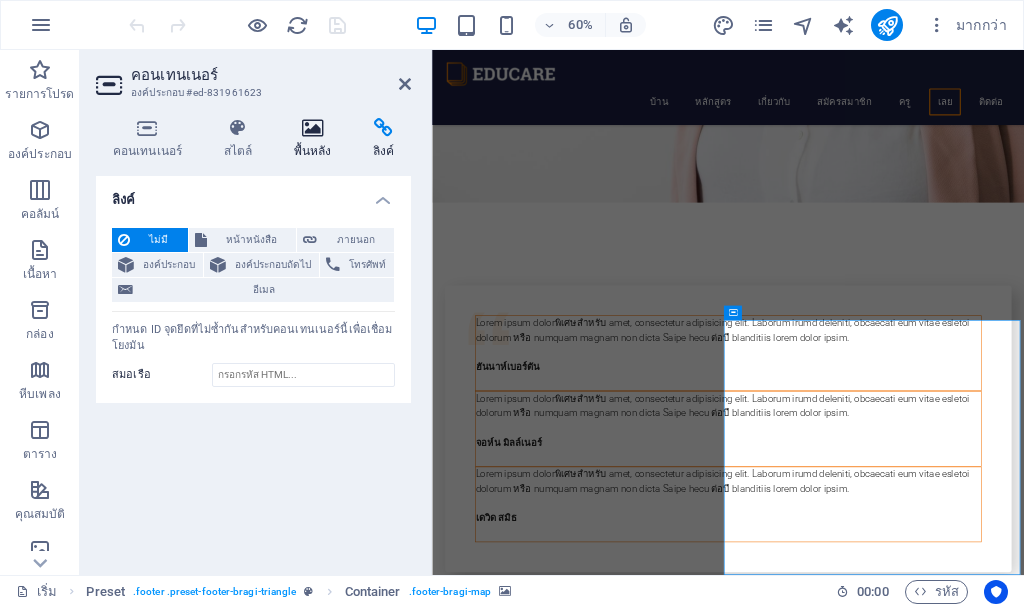 click at bounding box center (312, 128) 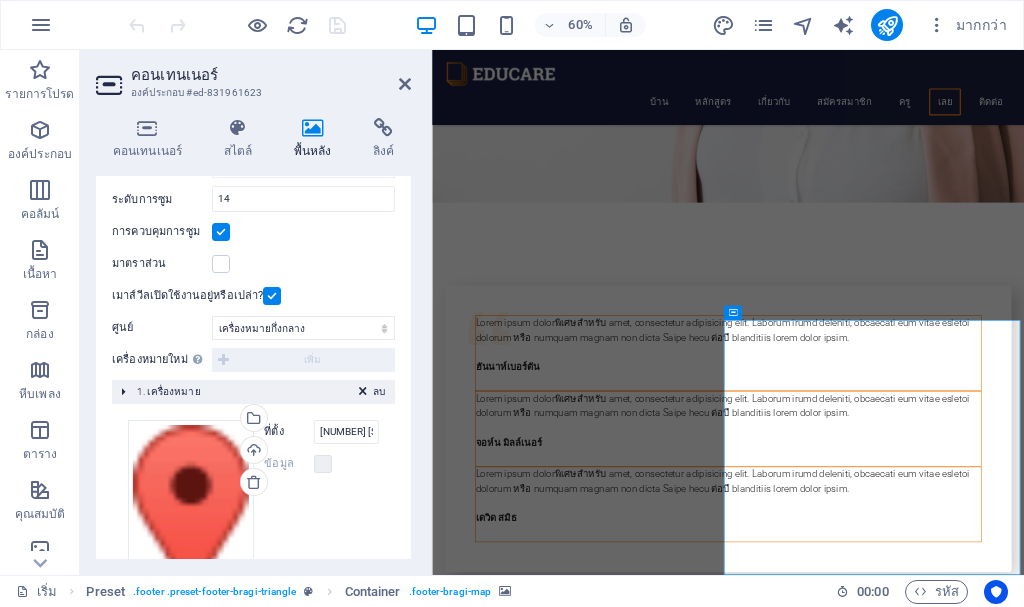 scroll, scrollTop: 389, scrollLeft: 0, axis: vertical 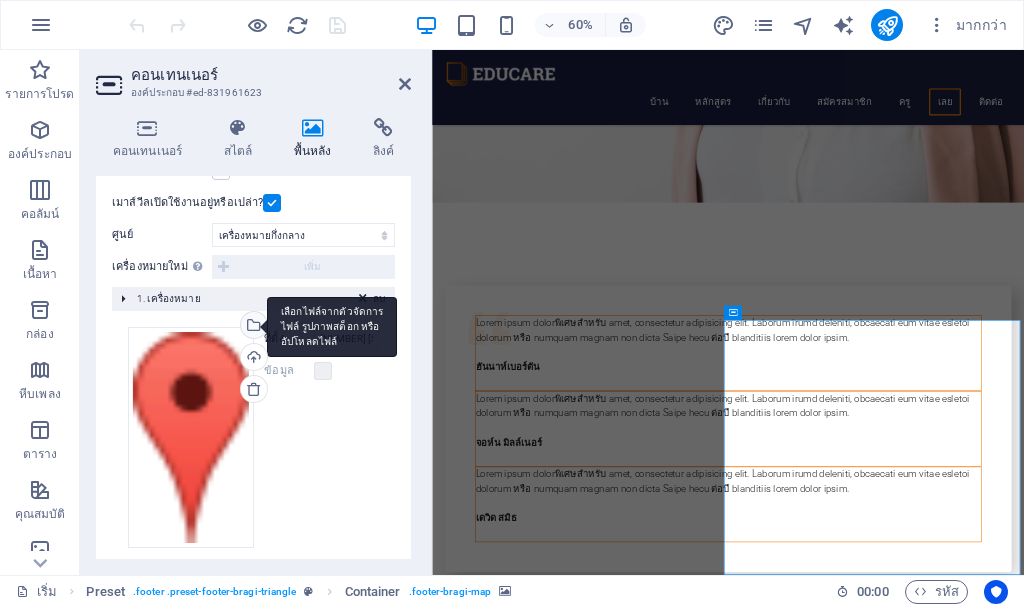 click on "เลือกไฟล์จากตัวจัดการไฟล์ รูปภาพสต็อก หรืออัปโหลดไฟล์" at bounding box center [332, 327] 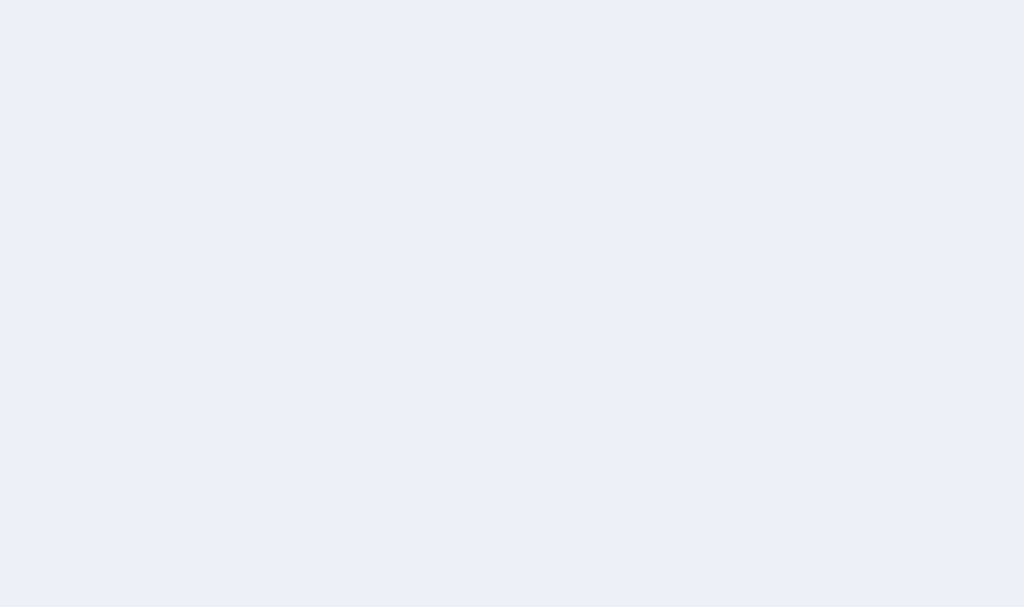 scroll, scrollTop: 0, scrollLeft: 0, axis: both 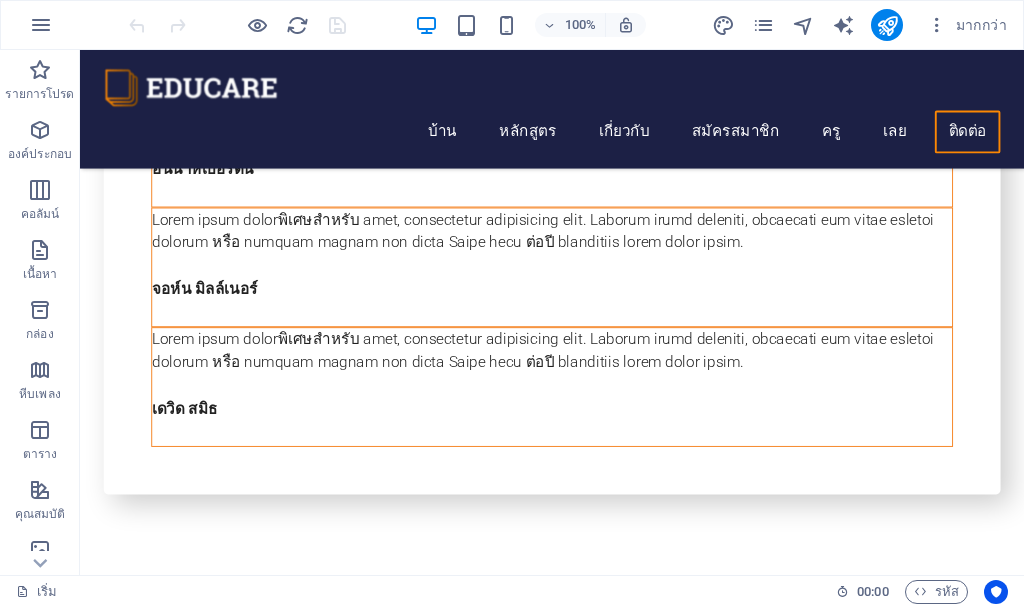 drag, startPoint x: 1063, startPoint y: 119, endPoint x: 1103, endPoint y: 648, distance: 530.51013 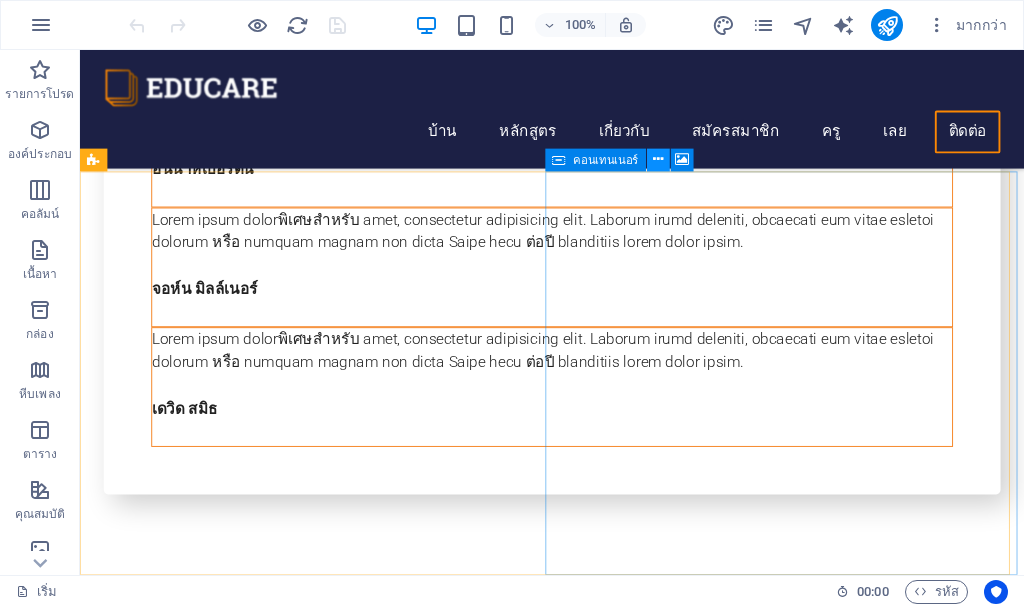 click at bounding box center [658, 160] 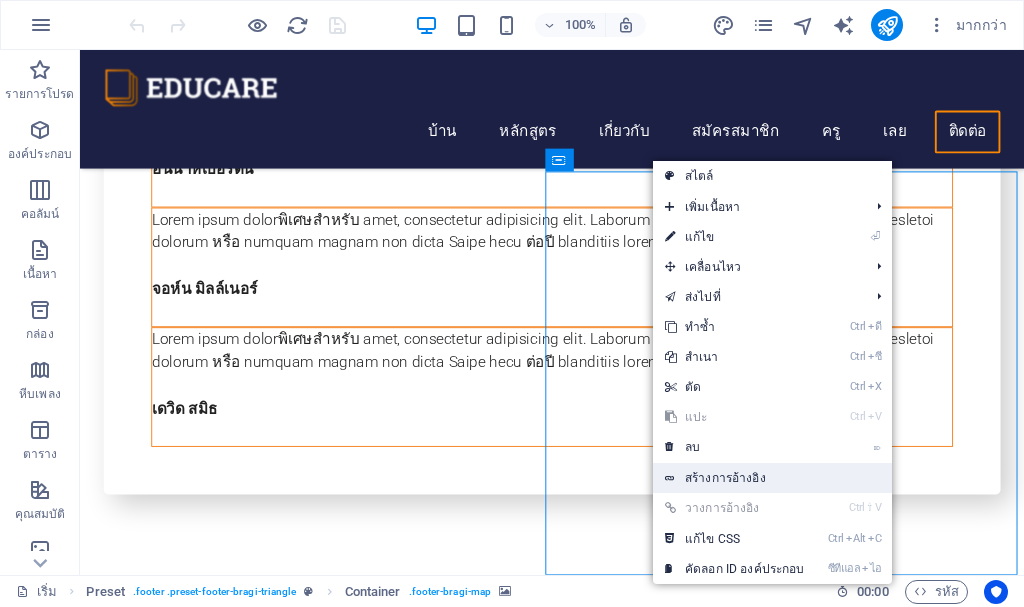 click on "สร้างการอ้างอิง" at bounding box center (725, 478) 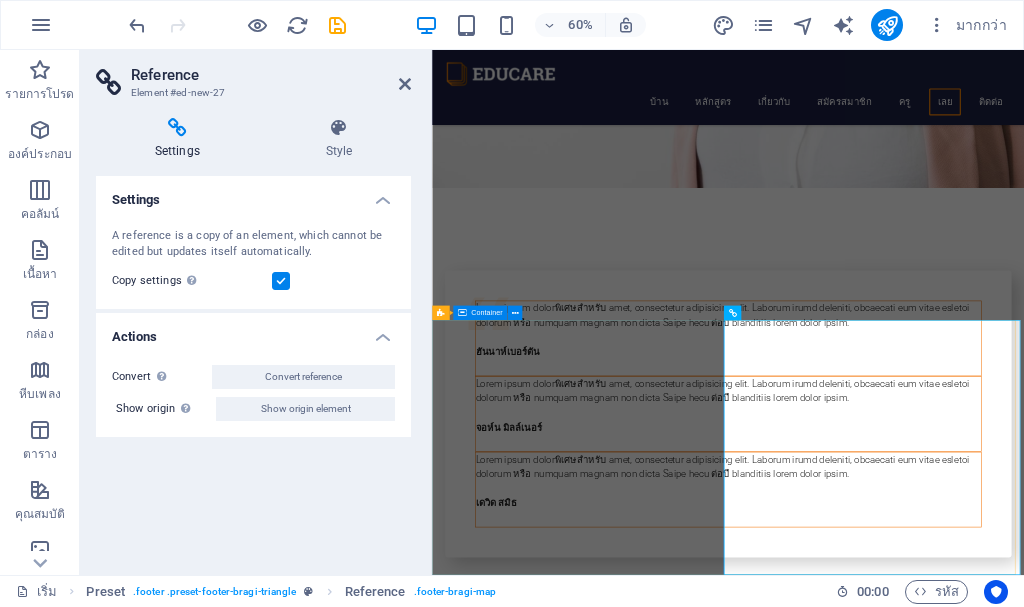 scroll, scrollTop: 7502, scrollLeft: 0, axis: vertical 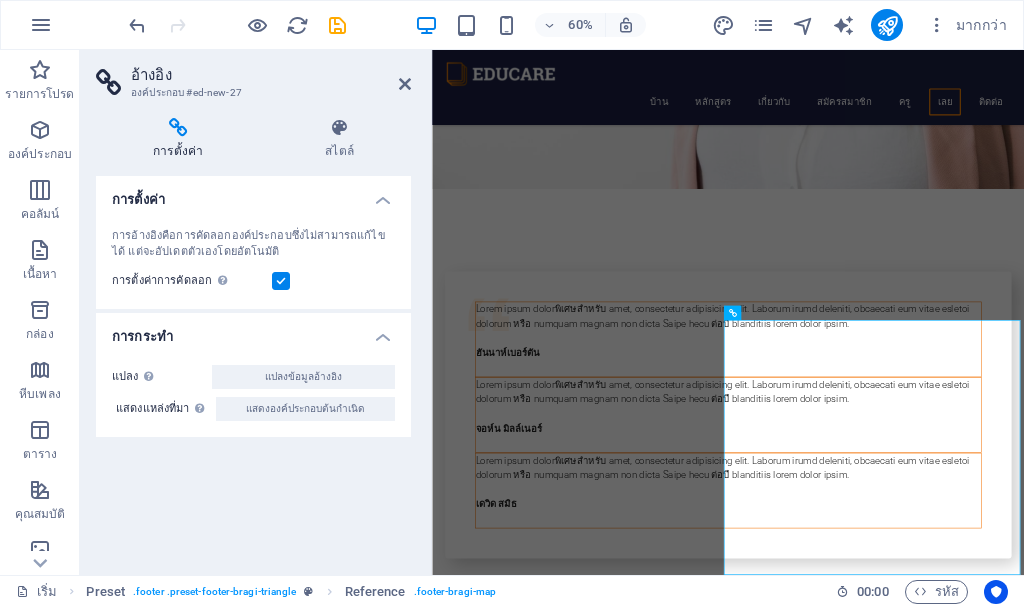click on "การตั้งค่า" at bounding box center [182, 139] 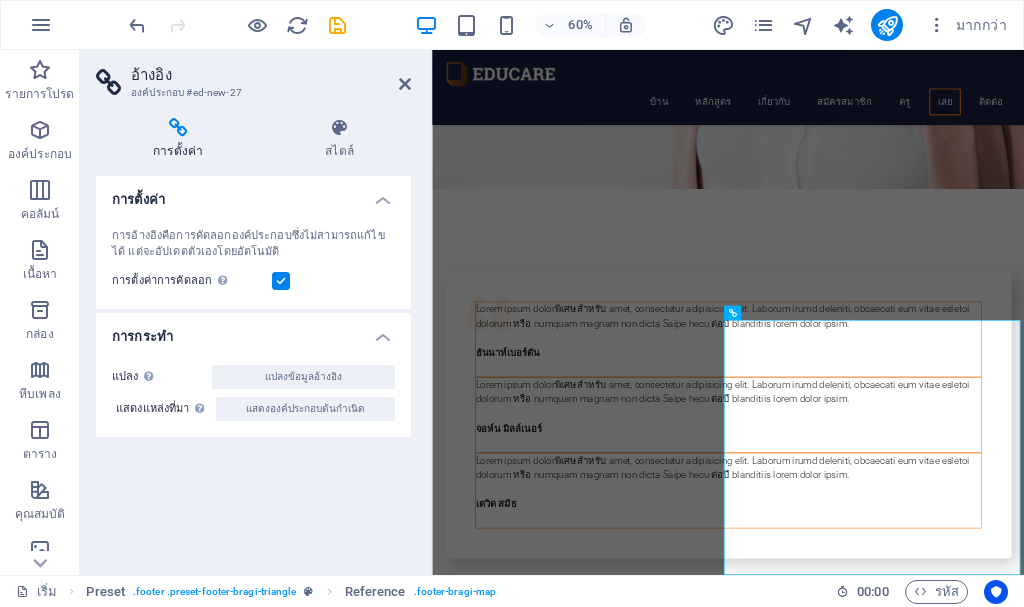 click on "การตั้งค่า" at bounding box center (253, 194) 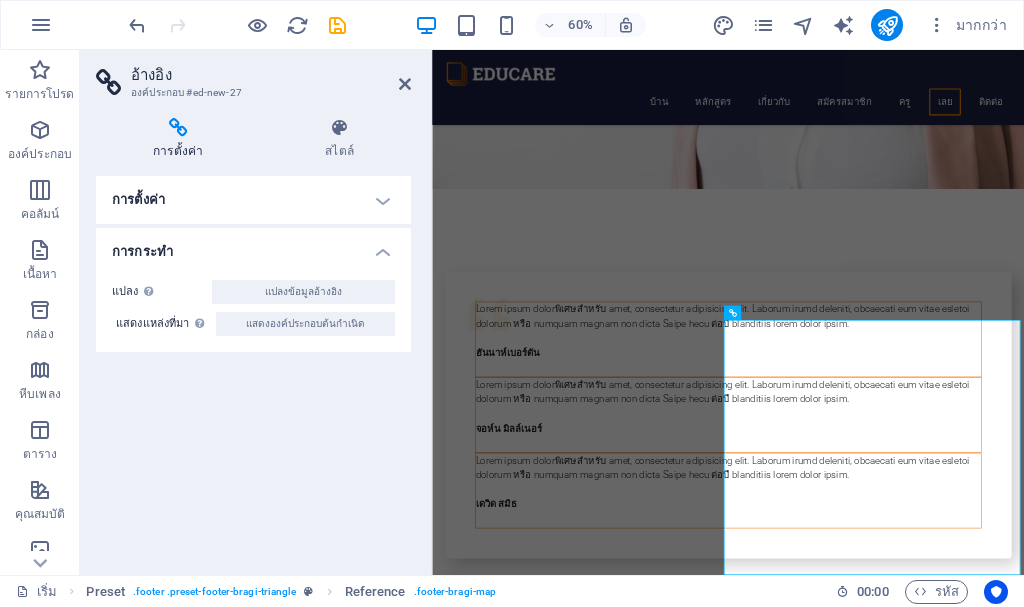 click on "การตั้งค่า" at bounding box center (253, 200) 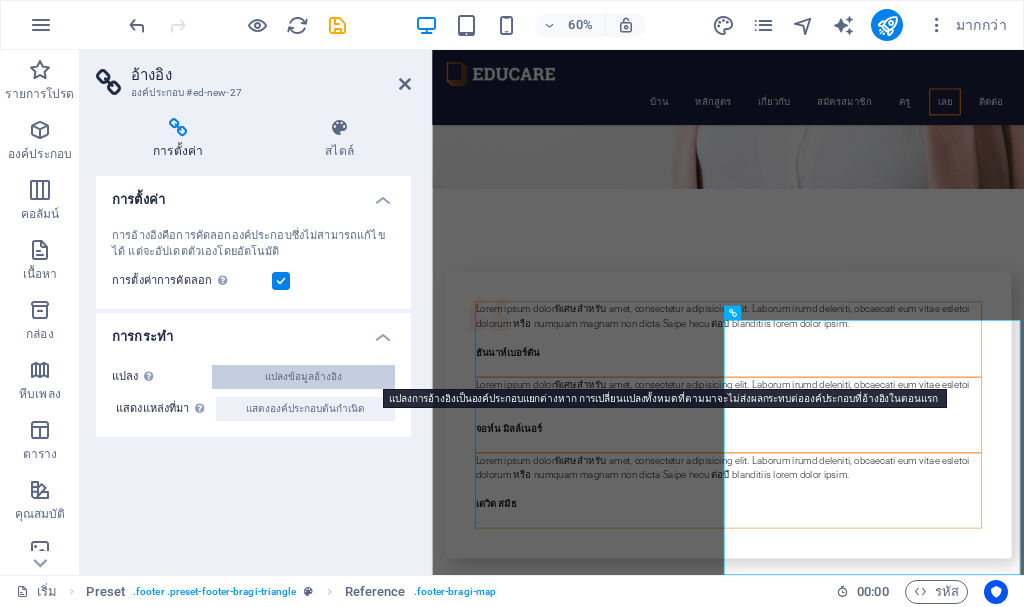 click on "แปลงข้อมูลอ้างอิง" at bounding box center [303, 376] 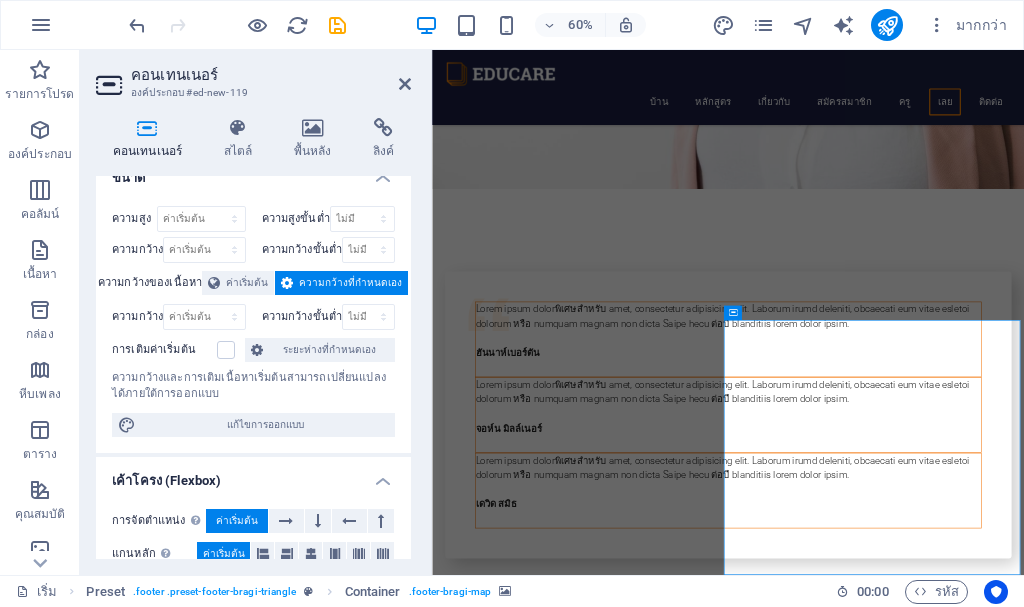 scroll, scrollTop: 0, scrollLeft: 0, axis: both 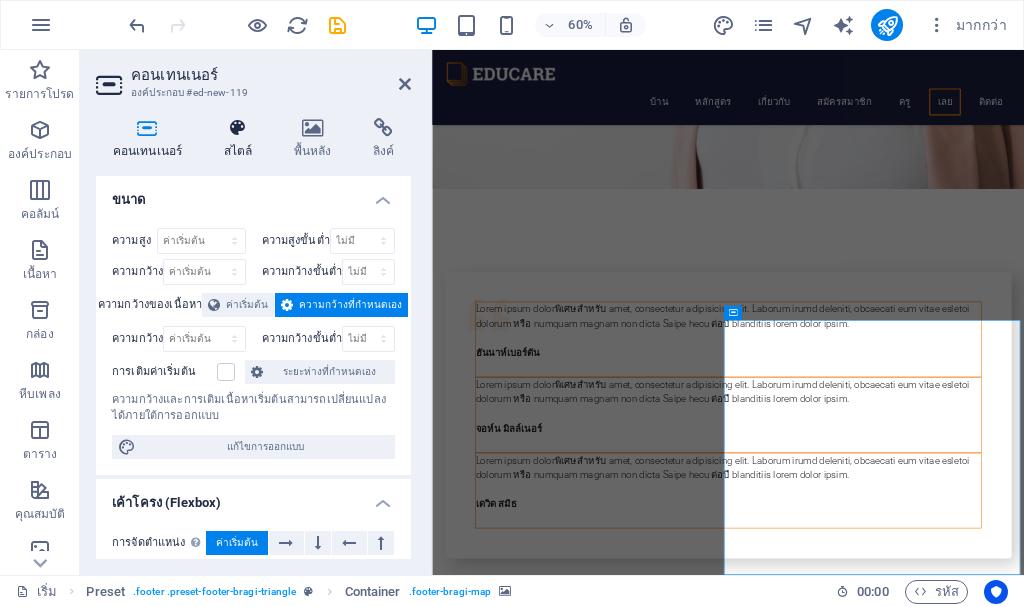 click on "สไตล์" at bounding box center (238, 151) 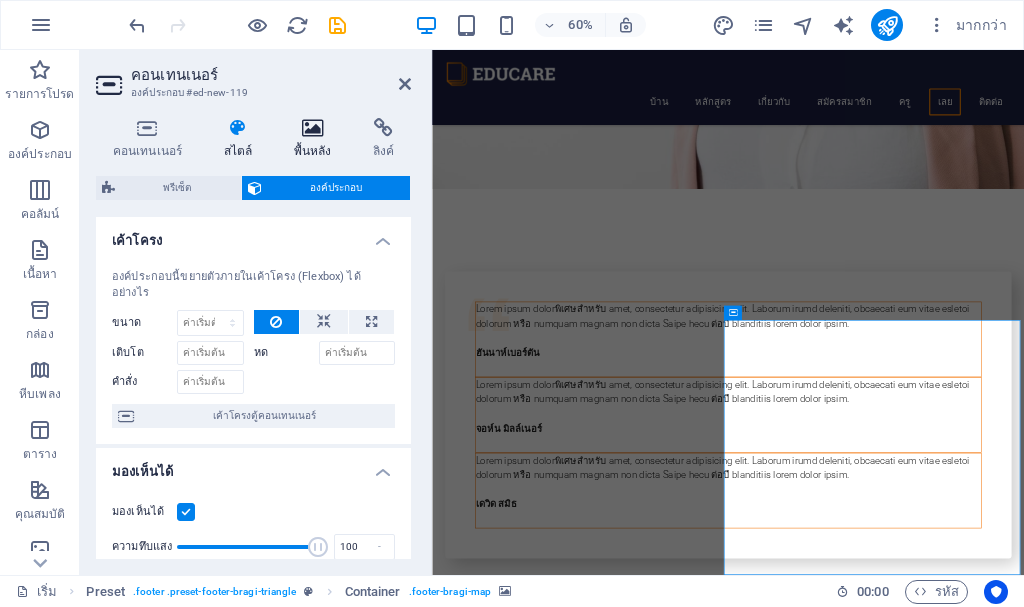 click on "พื้นหลัง" at bounding box center [316, 139] 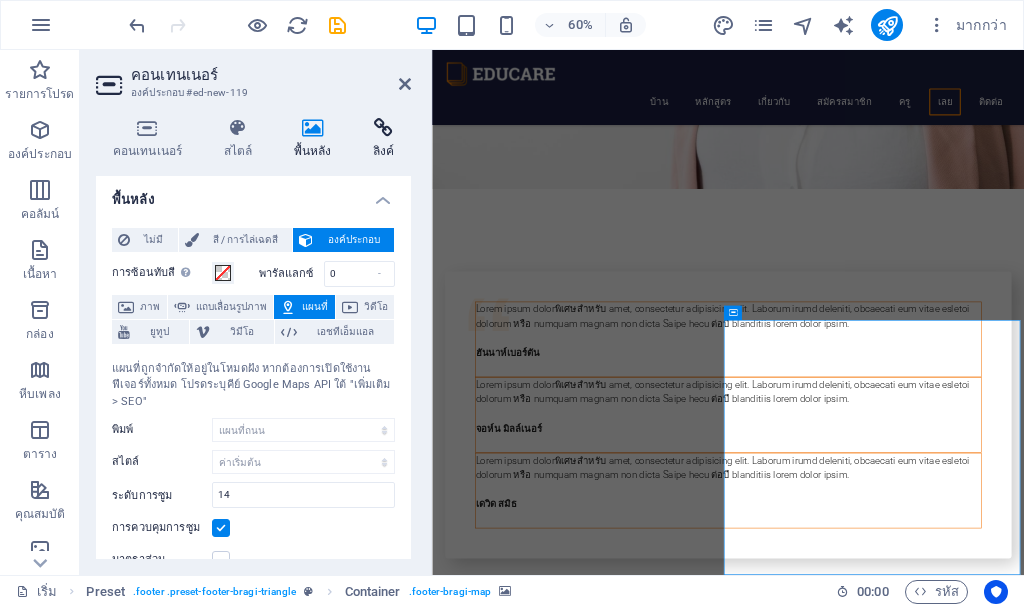 click at bounding box center [383, 128] 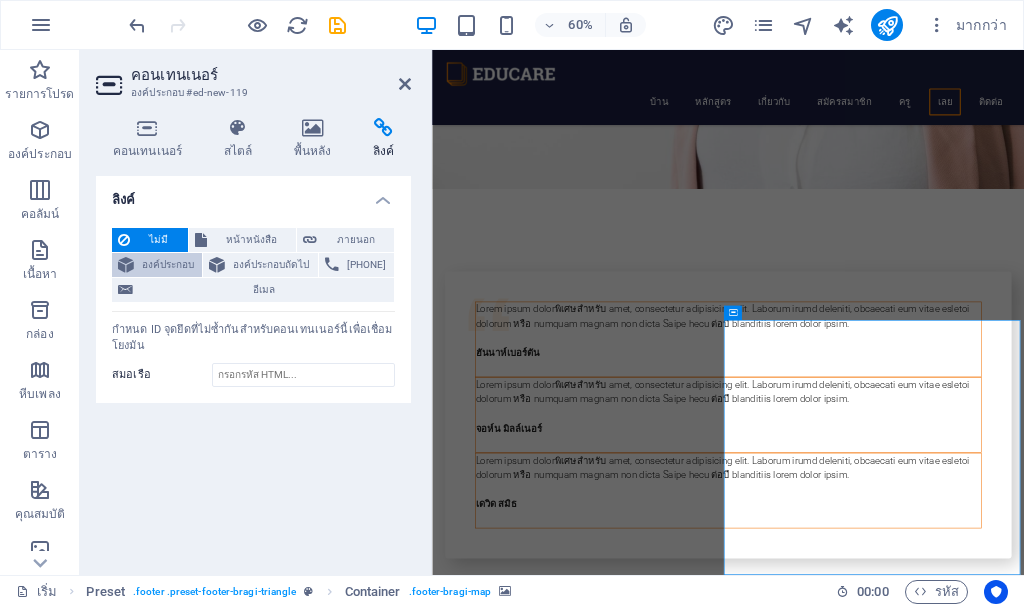 click on "องค์ประกอบ" at bounding box center (168, 264) 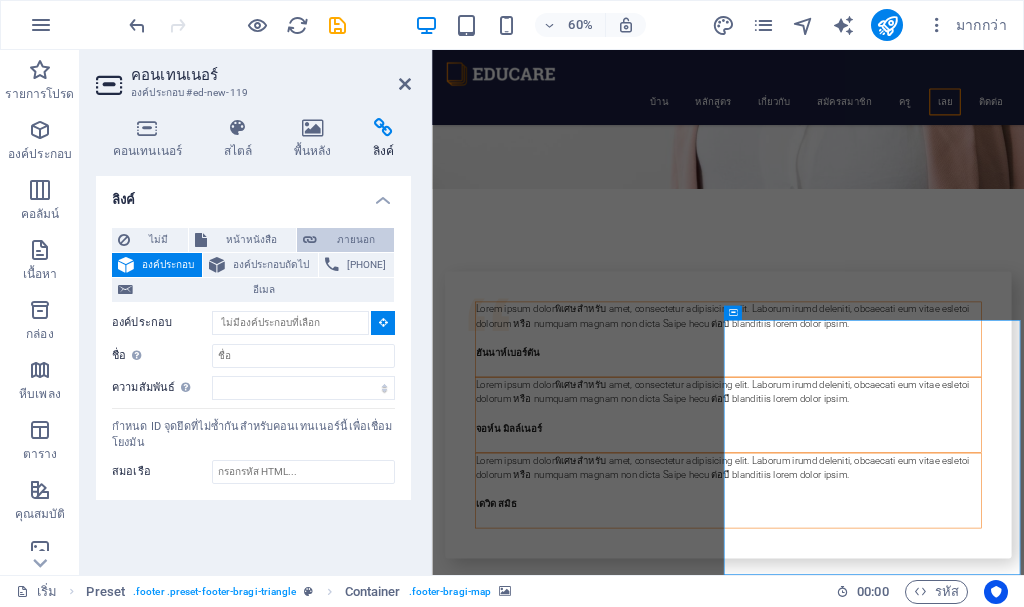 click on "ภายนอก" at bounding box center (356, 239) 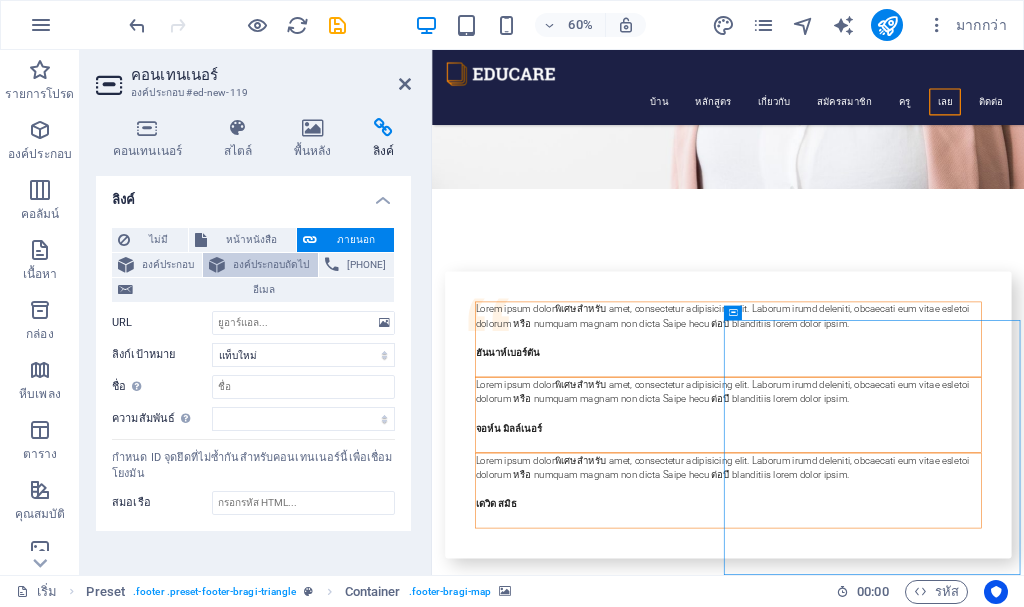 click on "องค์ประกอบถัดไป" at bounding box center (271, 264) 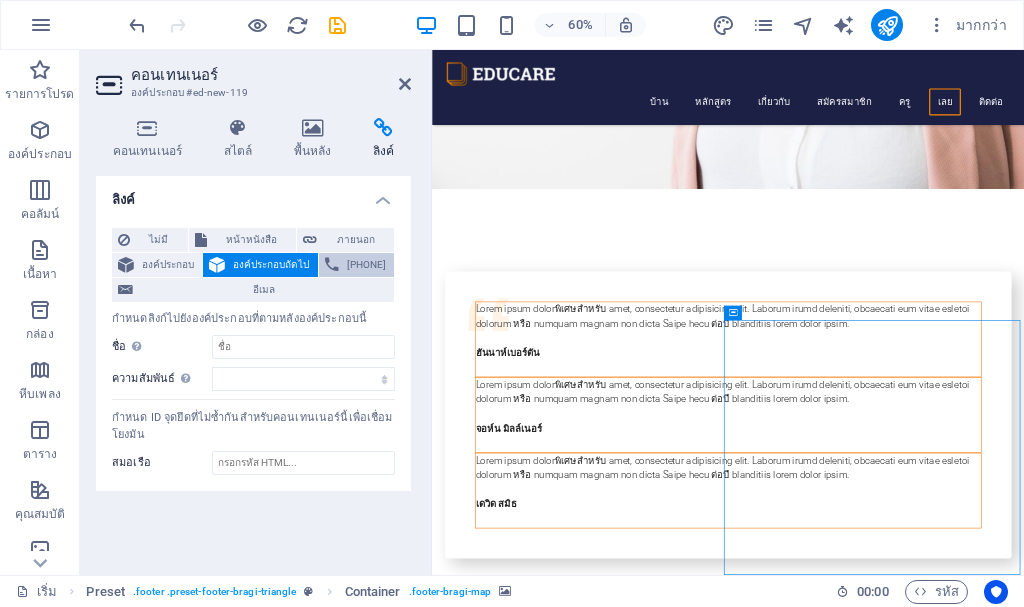 click at bounding box center [332, 265] 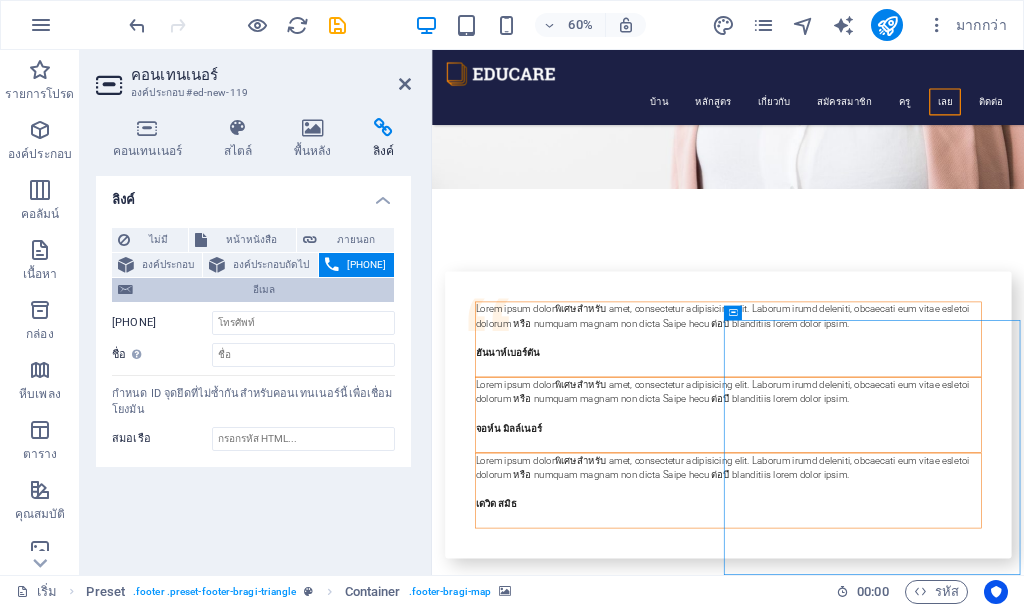 click on "อีเมล" at bounding box center (264, 289) 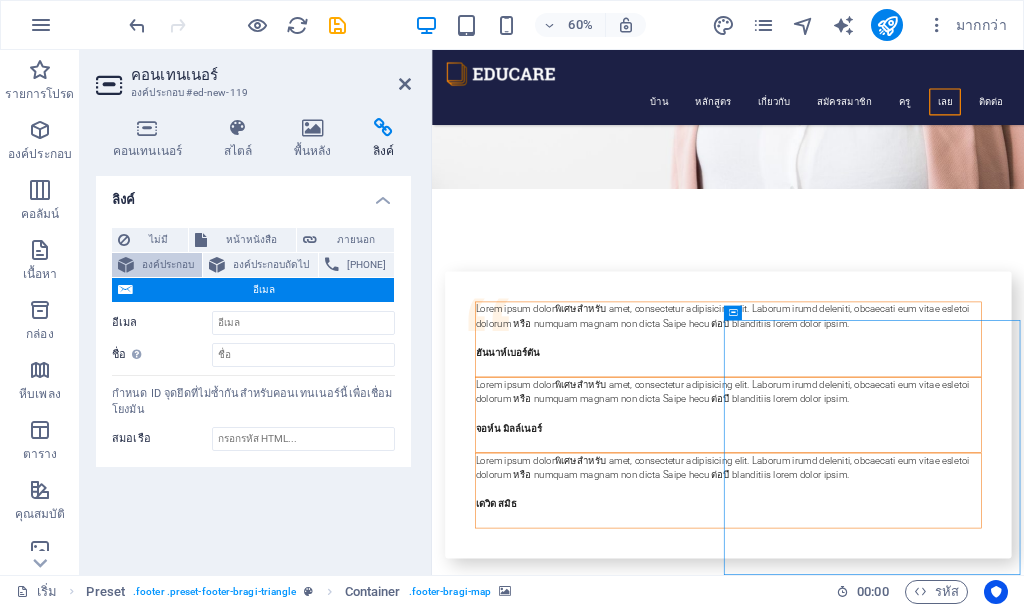click on "องค์ประกอบ" at bounding box center (168, 264) 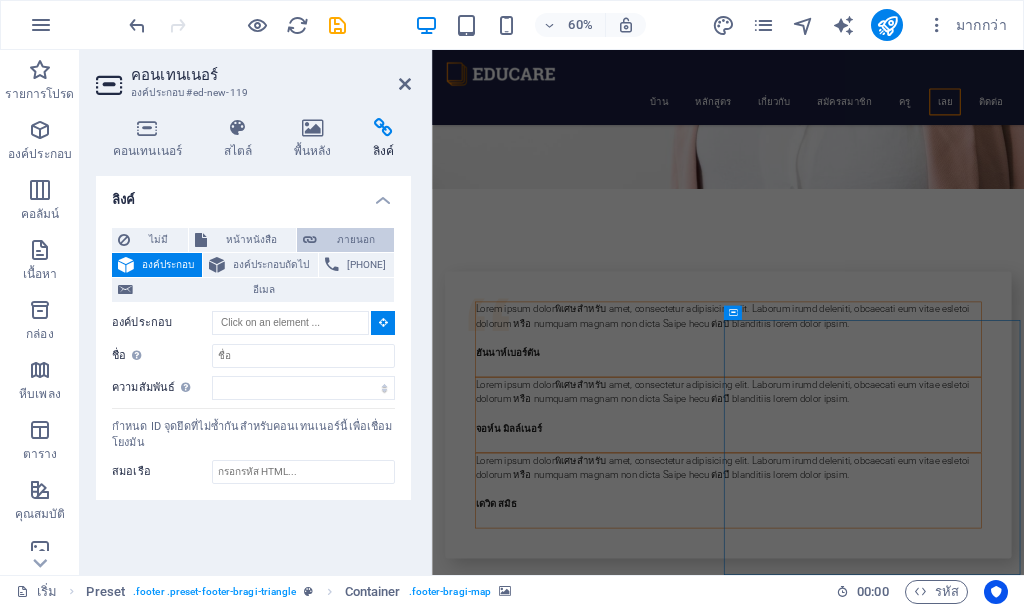click on "ภายนอก" at bounding box center [356, 239] 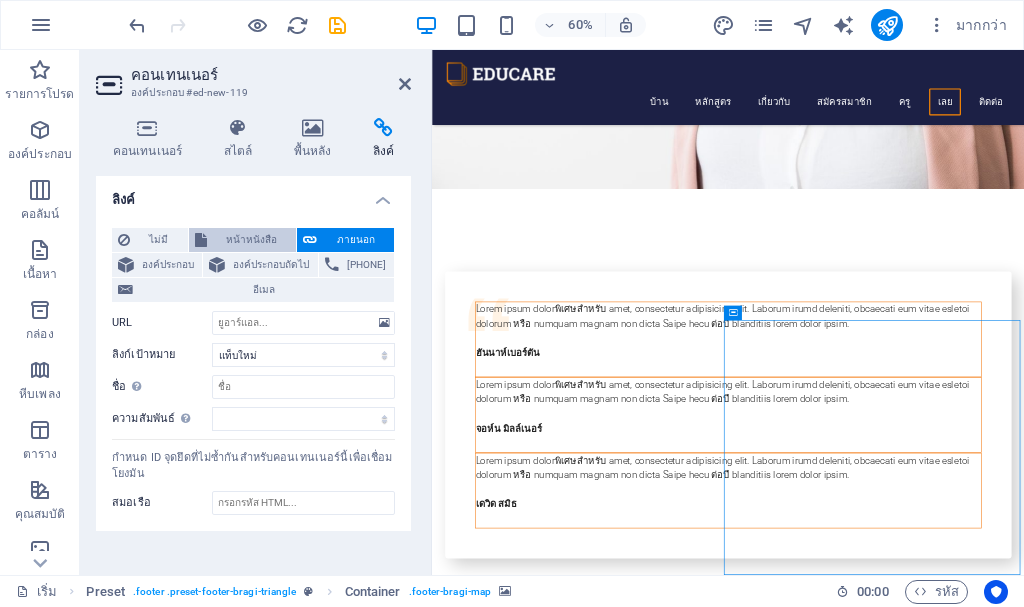 click on "หน้าหนังสือ" at bounding box center [251, 239] 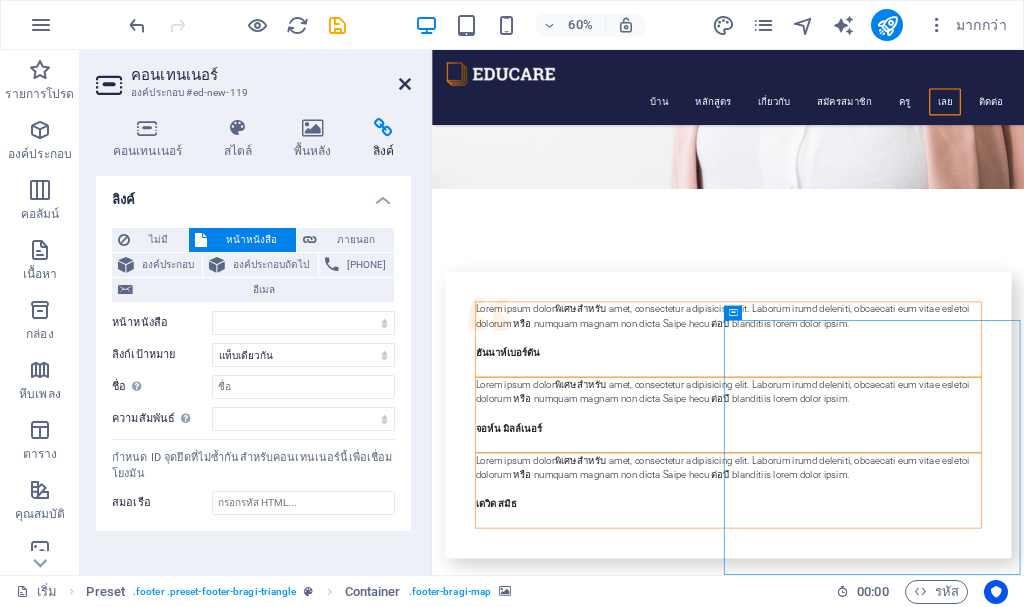 click at bounding box center [405, 84] 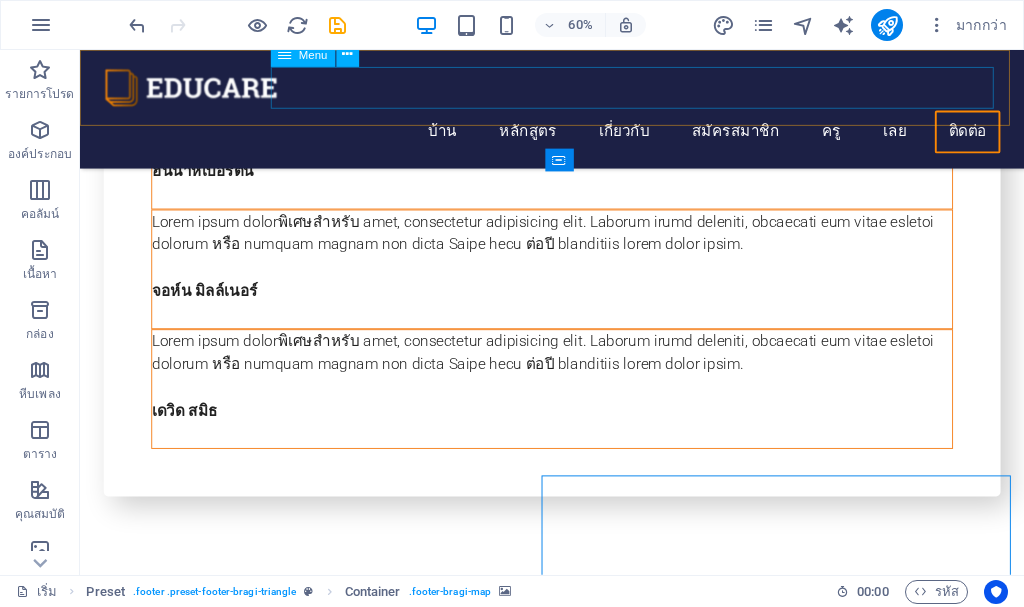 scroll, scrollTop: 7504, scrollLeft: 0, axis: vertical 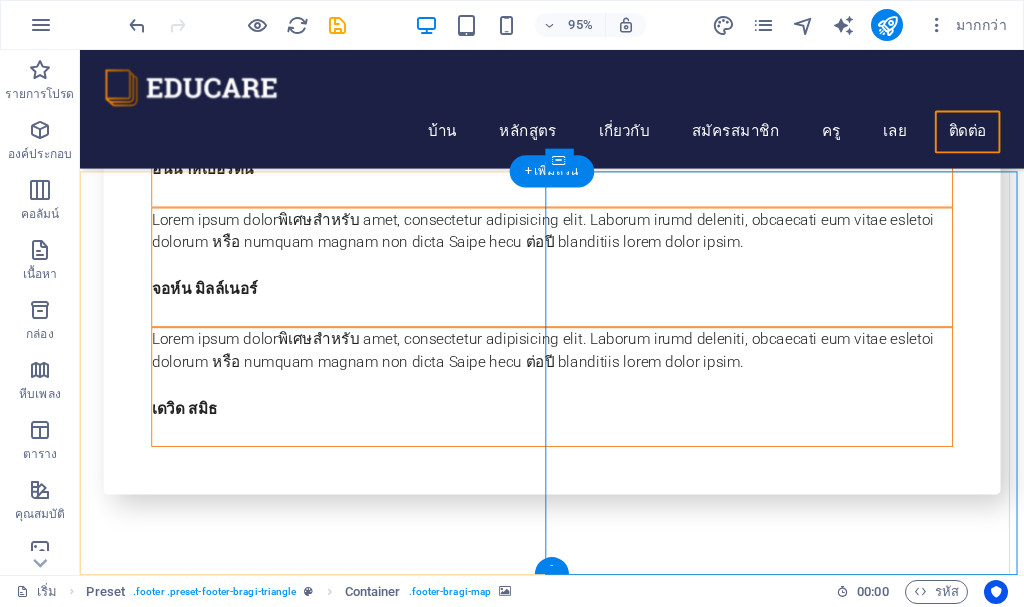 click on "-" at bounding box center [552, 565] 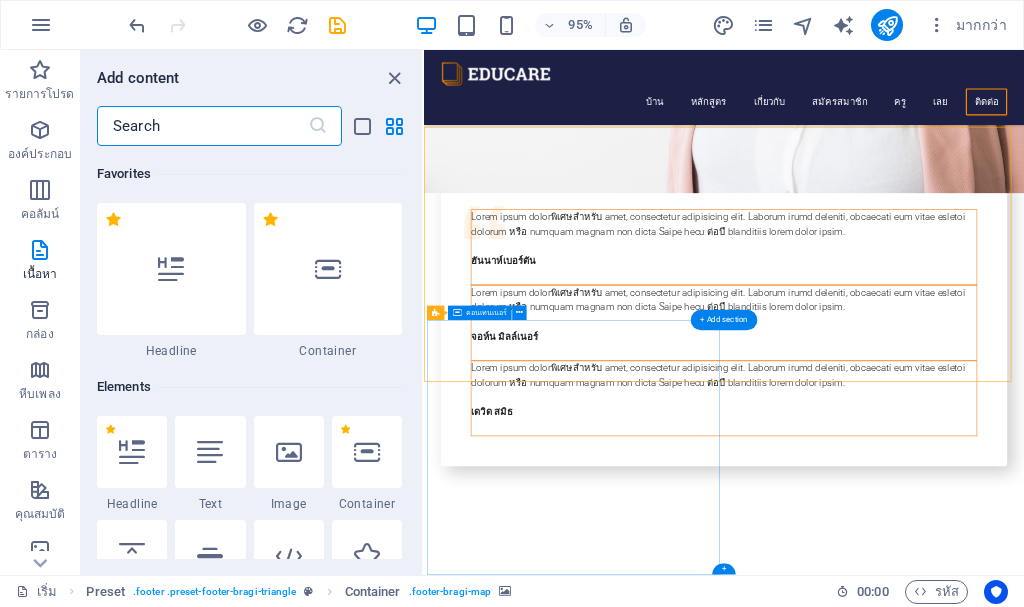 click on "ติดต่อเรา ร้านชิน68 127 คูขวางหมู่บ้านจุฑาภัทร ลาดหลุมแก้ว ปทุมธานี , ลาดหลุมแก้ว   12140 0957380305 koblacrolas@gmail.com ประกาศ  |  ความเป็นส่วนตัว" at bounding box center (680, 6605) 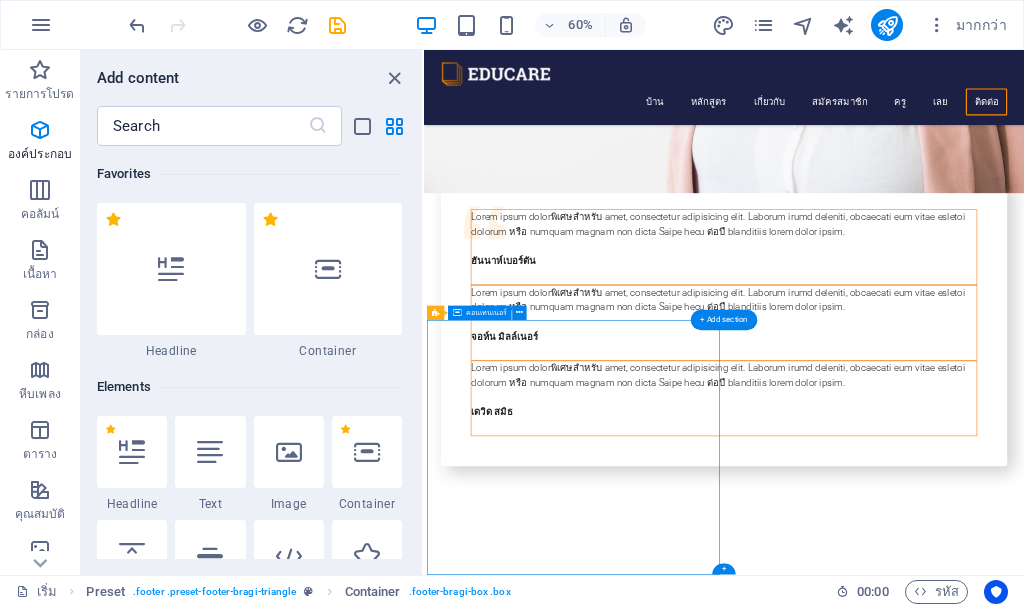 scroll, scrollTop: 3499, scrollLeft: 0, axis: vertical 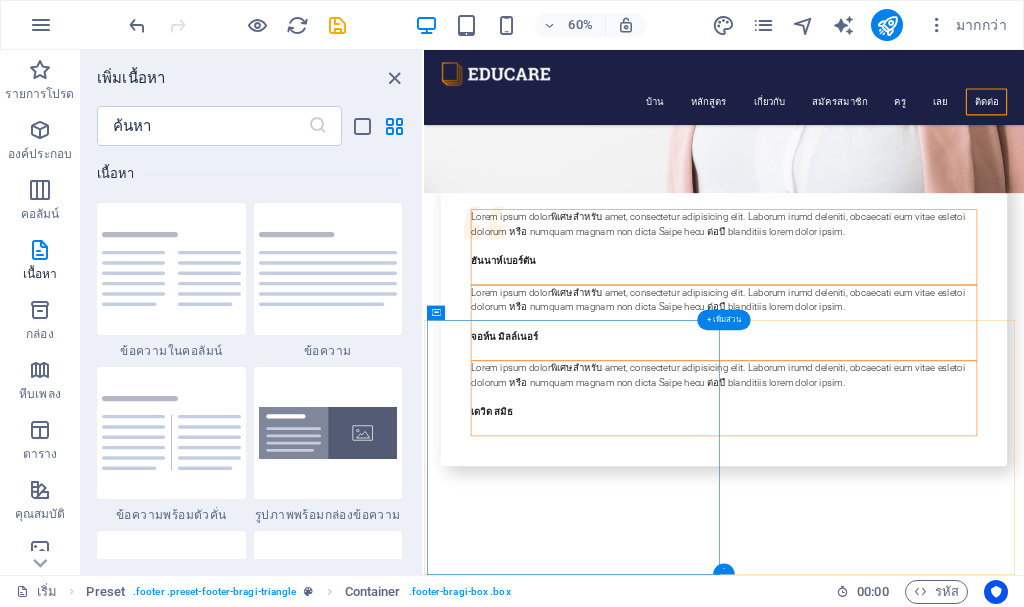 click on "-" at bounding box center (724, 568) 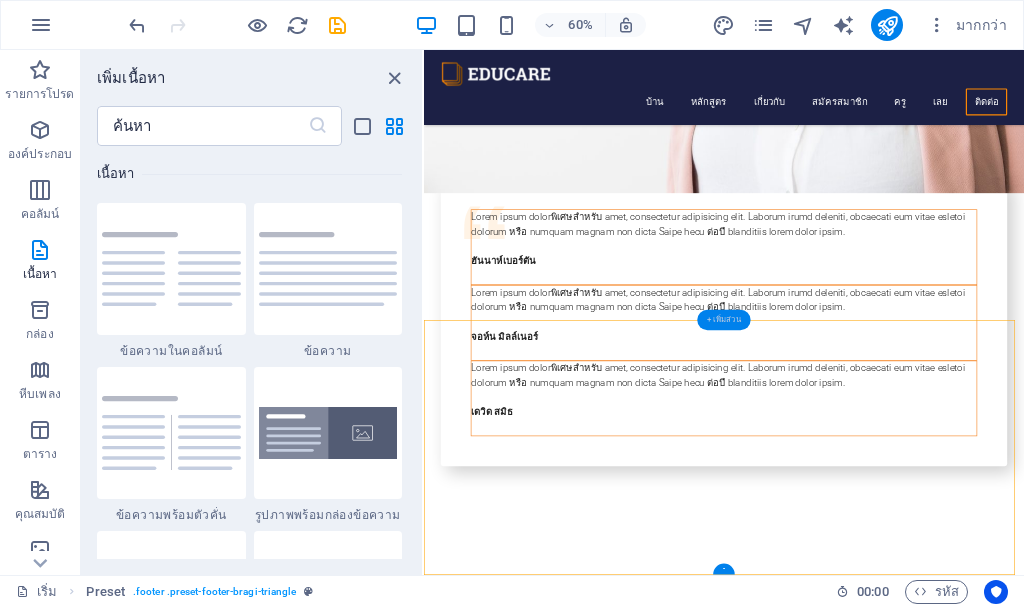 click on "+ เพิ่มส่วน" at bounding box center (724, 319) 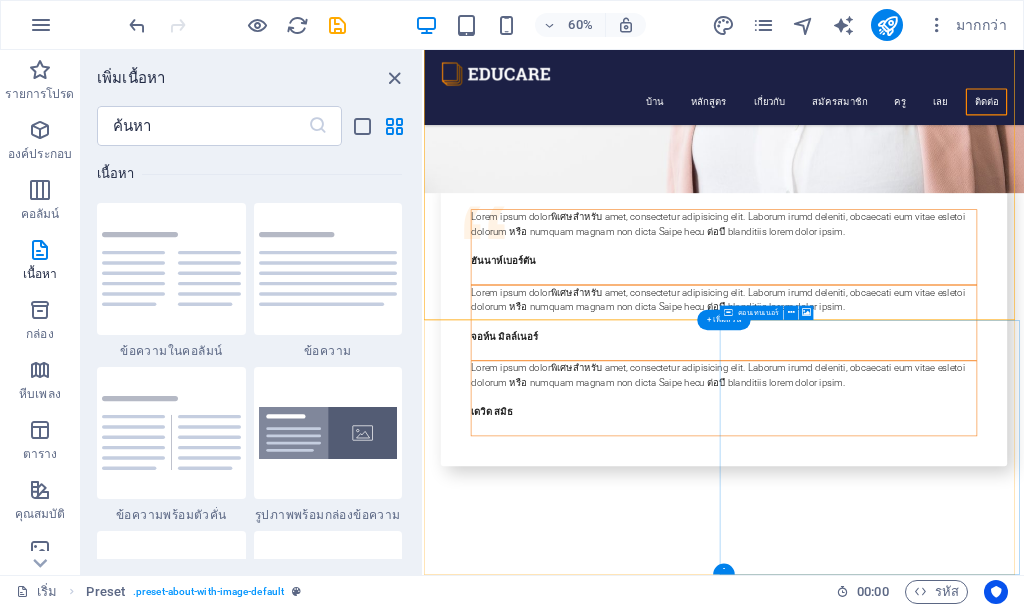 click on "มีเนื้อหาอยู่ข้างใน หรือ  สิ่งอำนวยความสะดวก  หลักการคลิปบอร์ด" at bounding box center [1174, -6958] 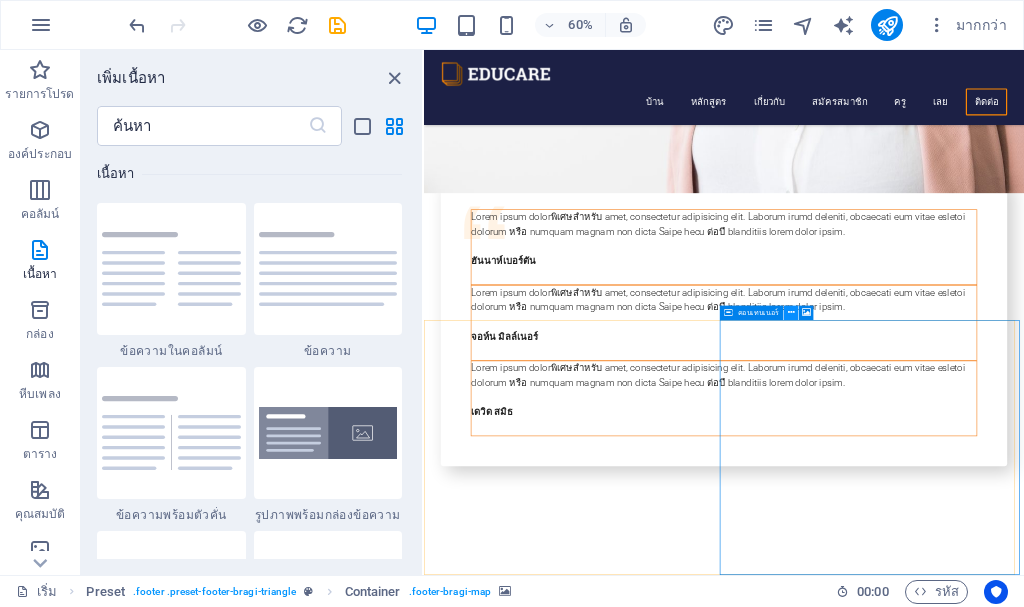 click at bounding box center [791, 312] 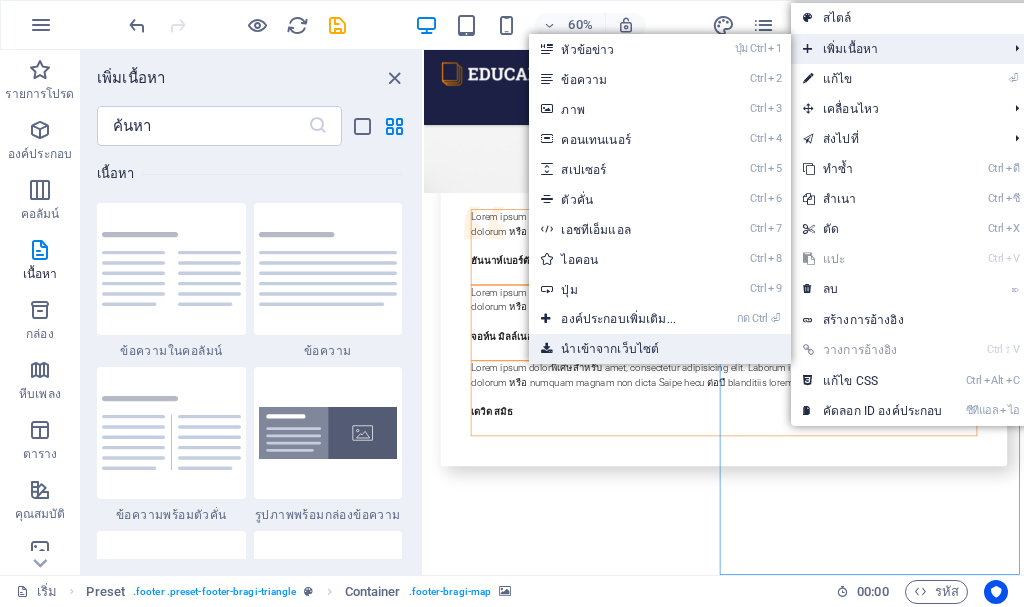 click on "นำเข้าจากเว็บไซต์" at bounding box center (610, 349) 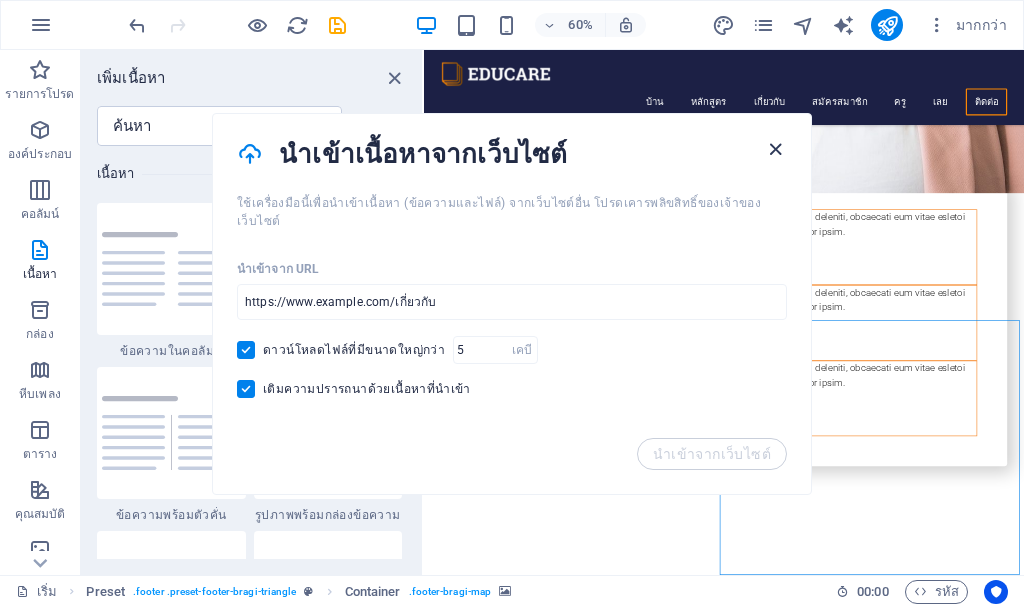 click at bounding box center [775, 149] 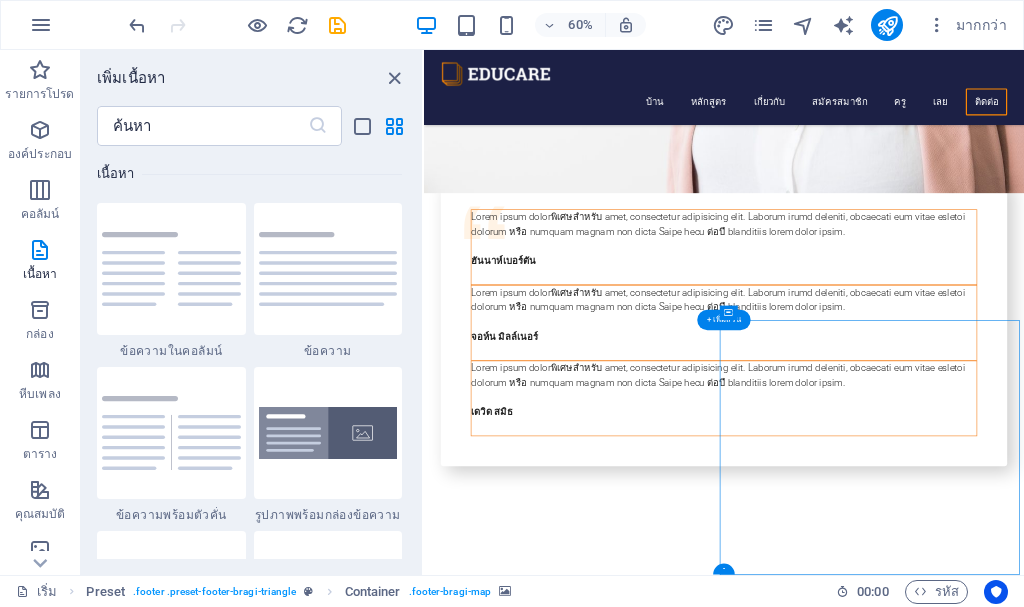 click at bounding box center (1174, -7242) 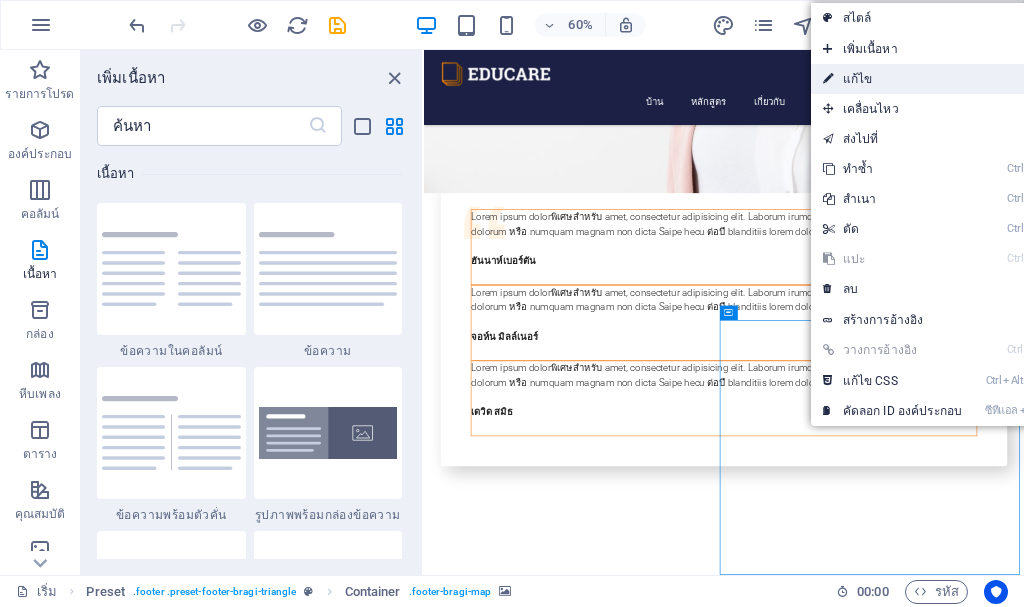 drag, startPoint x: 920, startPoint y: 75, endPoint x: 814, endPoint y: 41, distance: 111.31936 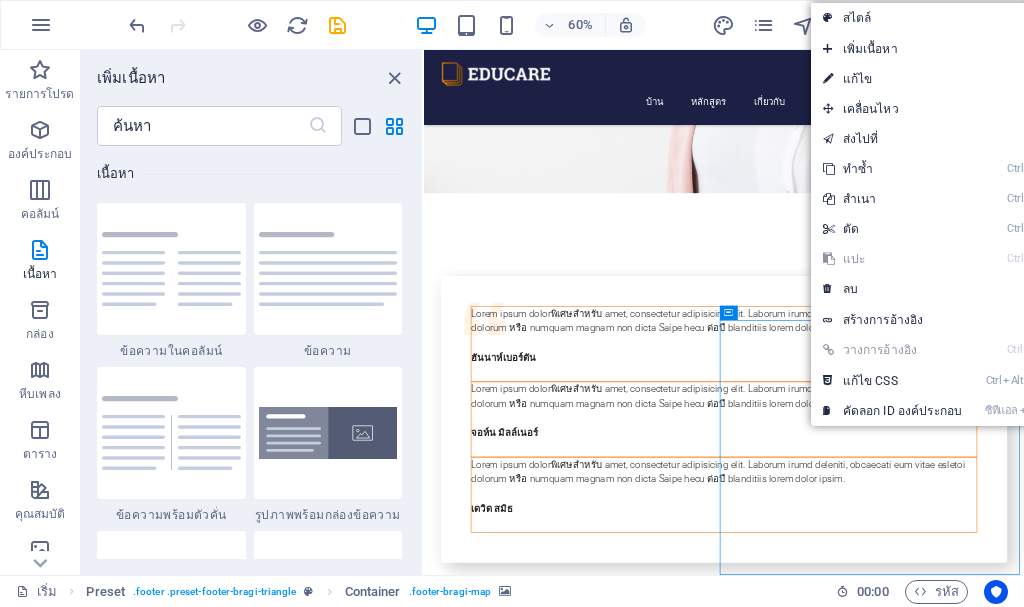 select 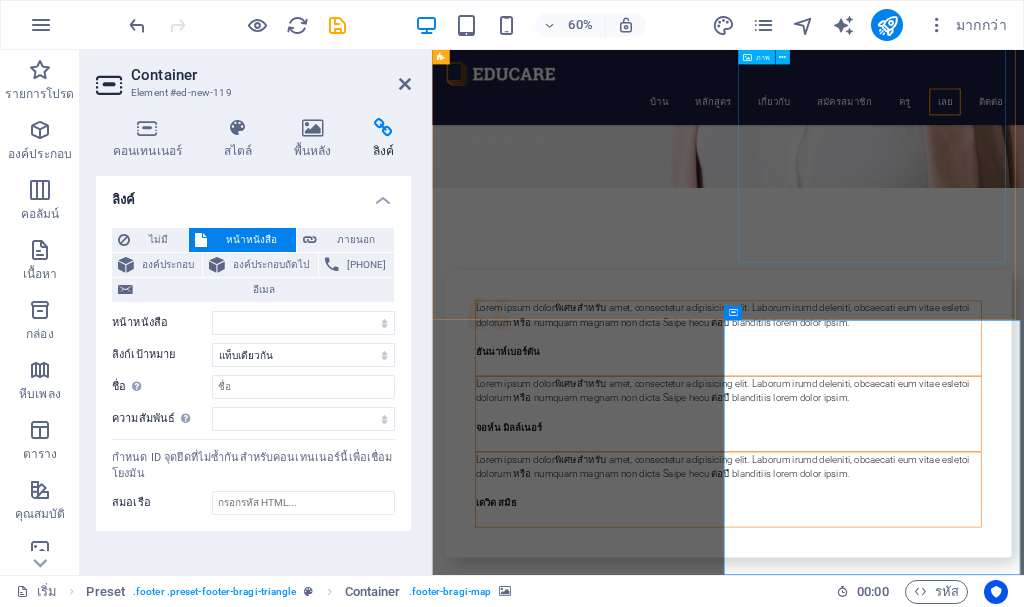 scroll, scrollTop: 7502, scrollLeft: 0, axis: vertical 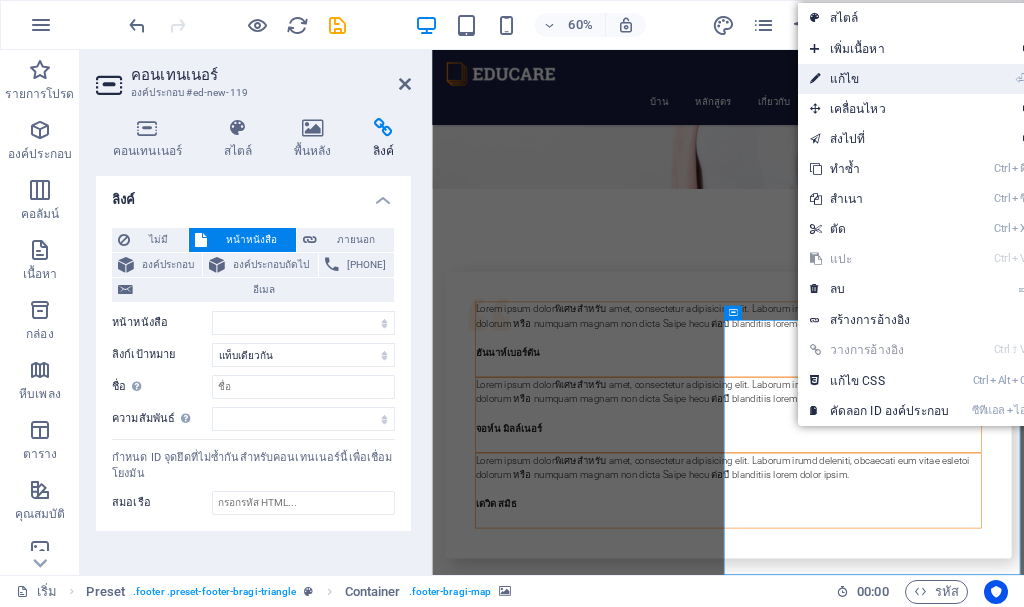 click on "แก้ไข" at bounding box center (845, 79) 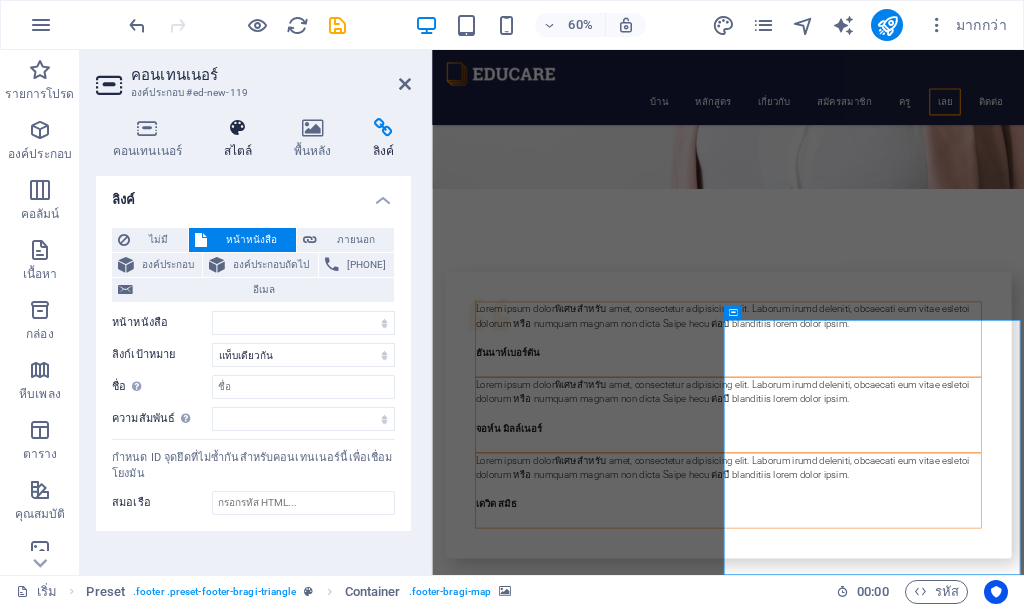 click on "สไตล์" at bounding box center (238, 151) 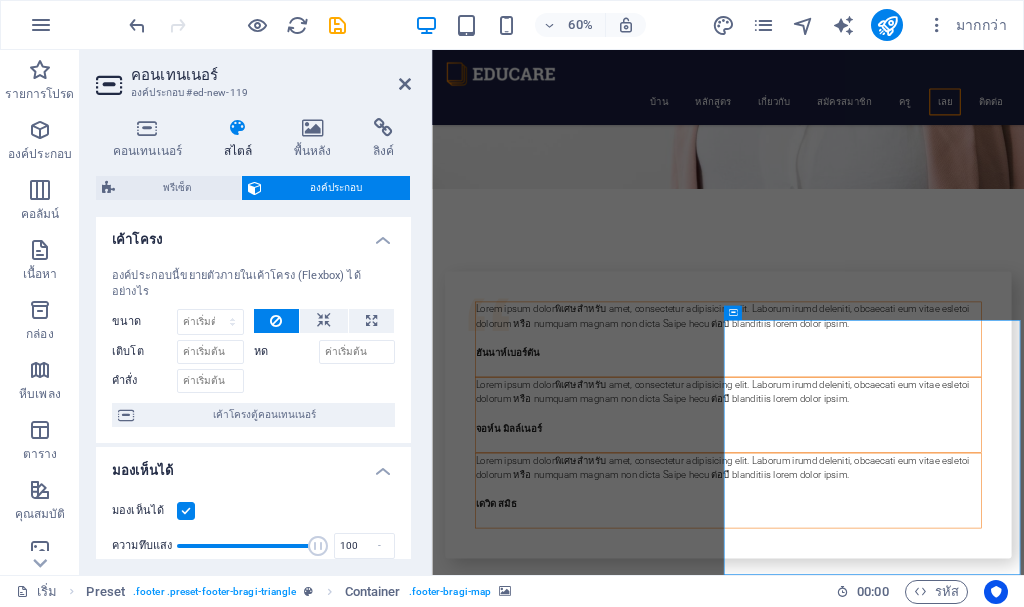 scroll, scrollTop: 0, scrollLeft: 0, axis: both 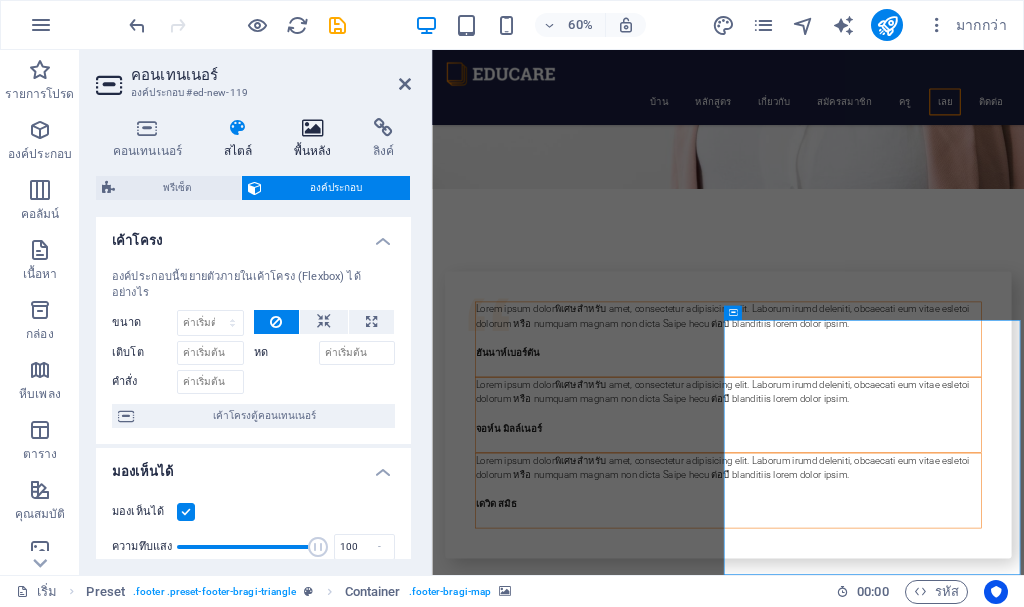 click at bounding box center [312, 128] 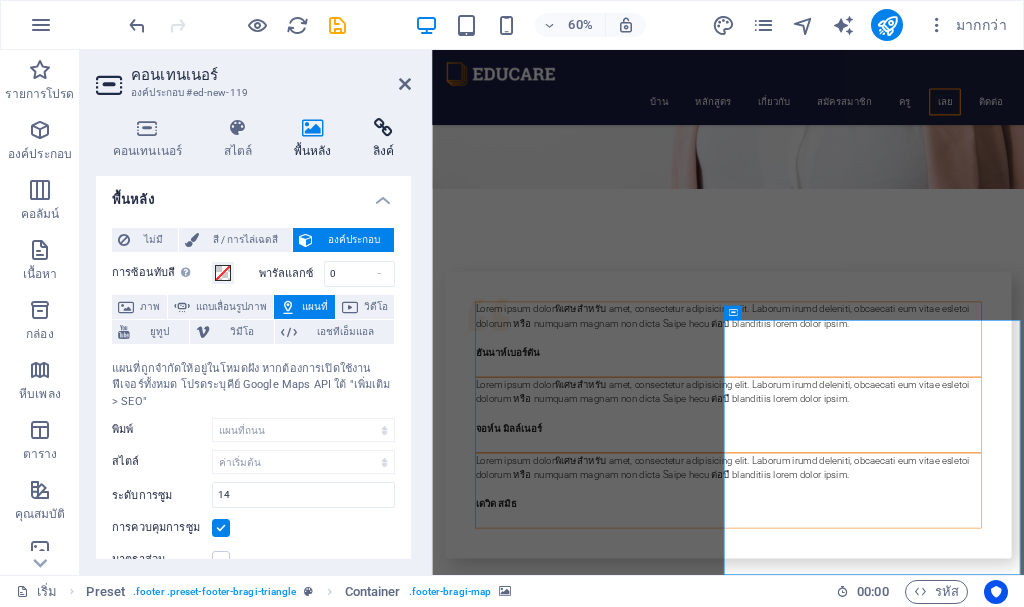 click at bounding box center (383, 128) 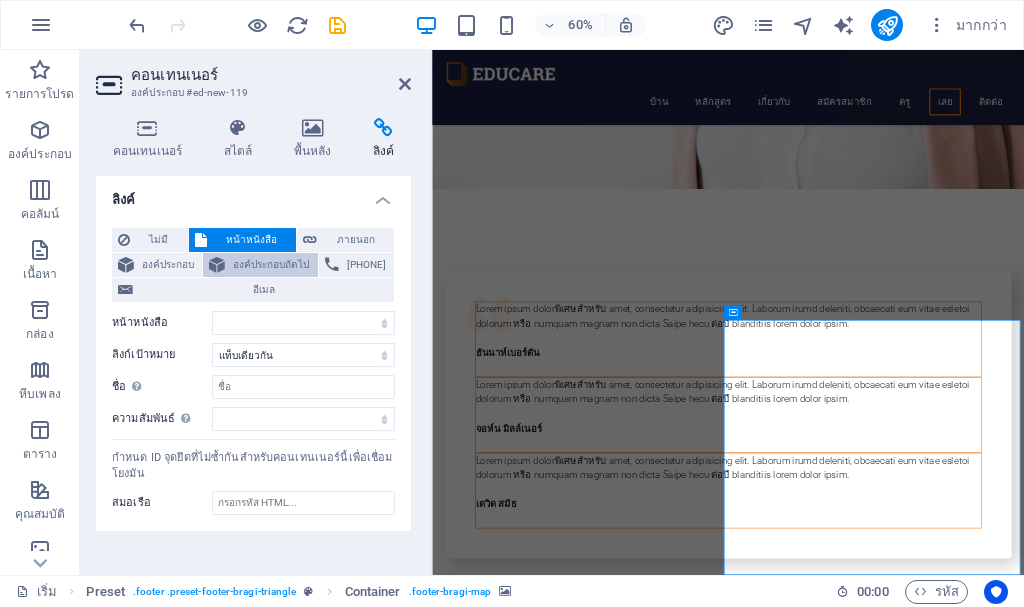 click on "องค์ประกอบถัดไป" at bounding box center (271, 265) 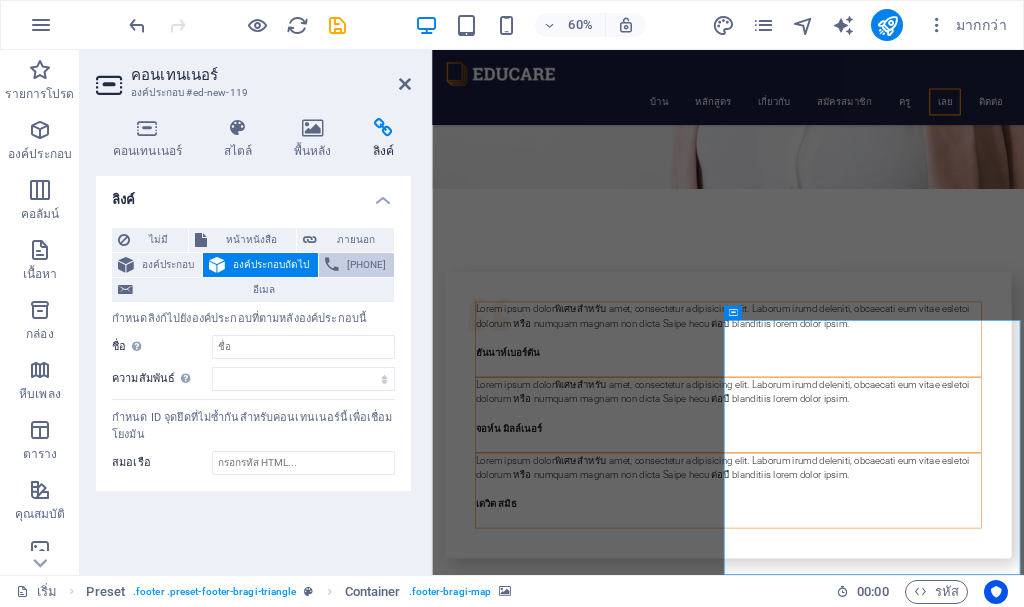 click on "โทรศัพท์" at bounding box center [366, 264] 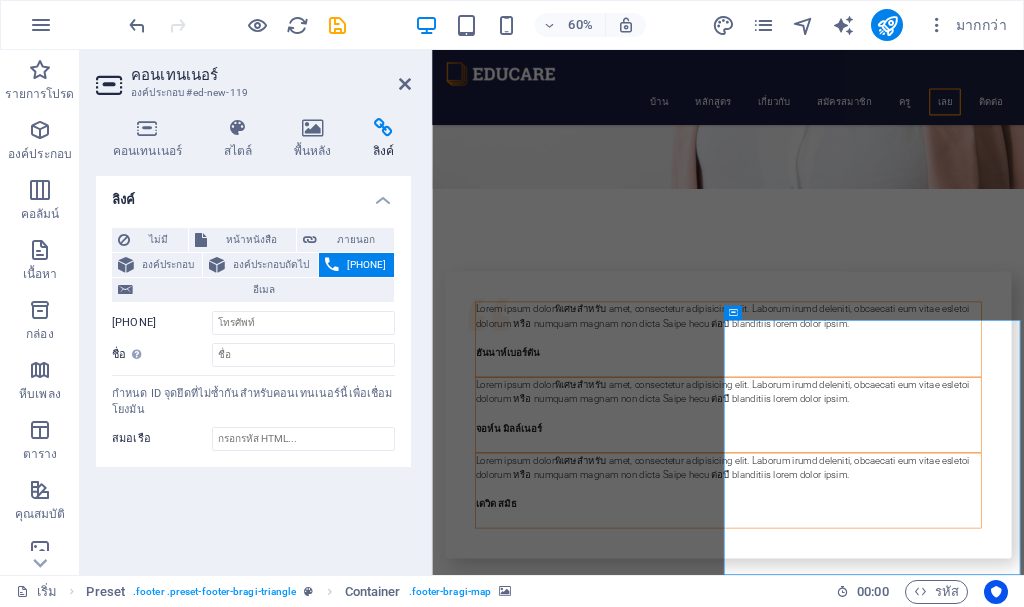 click at bounding box center (217, 25) 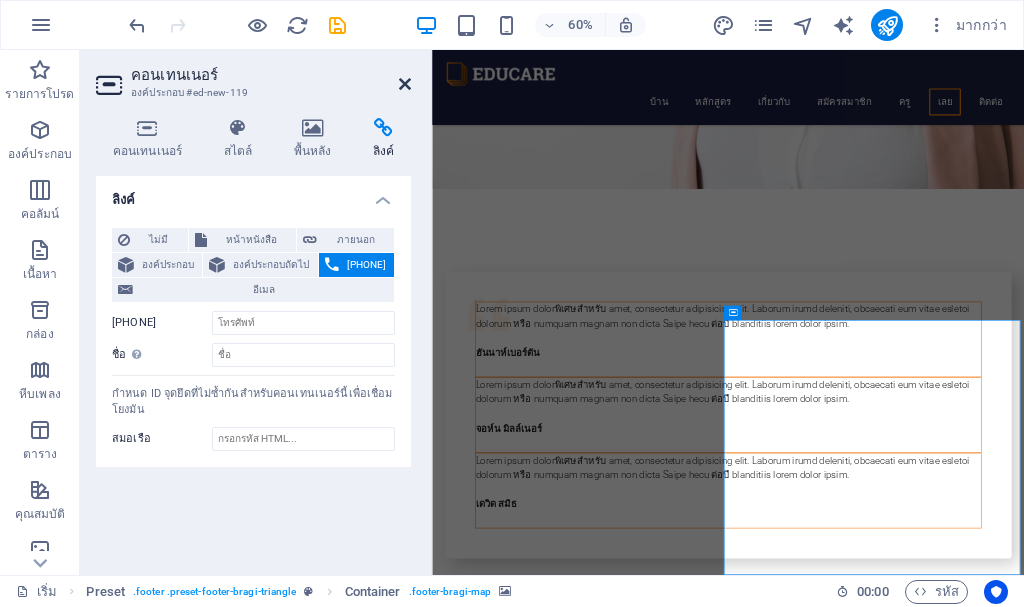 click at bounding box center [405, 84] 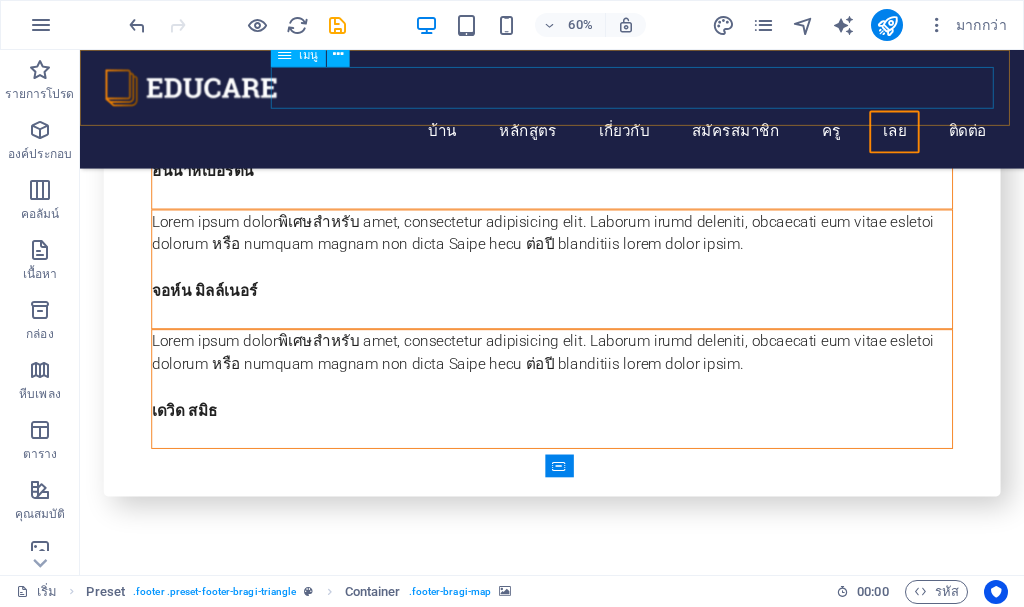 scroll, scrollTop: 7182, scrollLeft: 0, axis: vertical 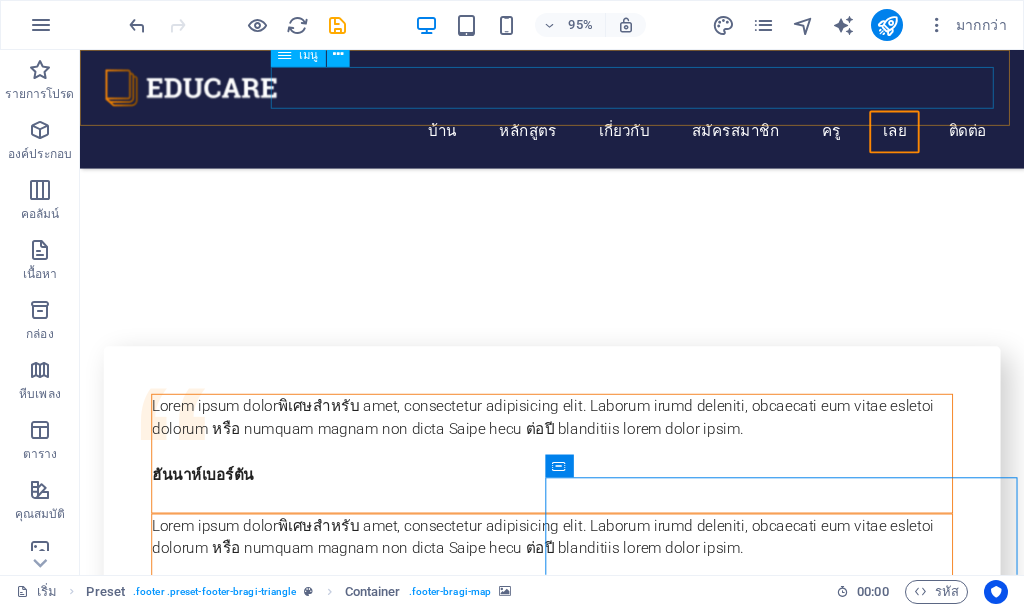 click on "บ้าน หลักสูตร เกี่ยวกับ สมัครสมาชิก ครู เลย ติดต่อ" at bounding box center (577, 136) 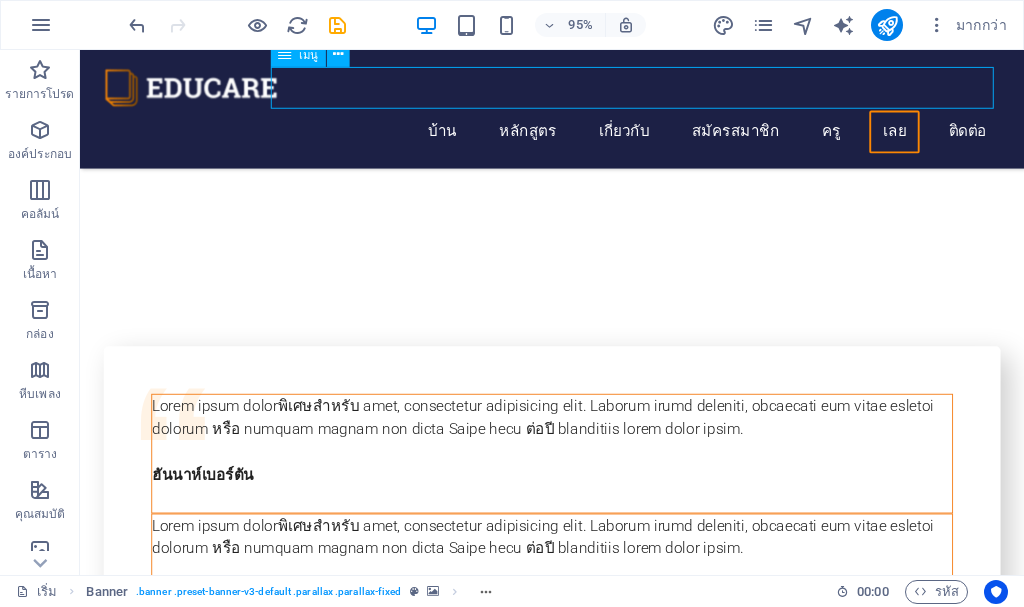 click on "บ้าน หลักสูตร เกี่ยวกับ สมัครสมาชิก ครู เลย ติดต่อ" at bounding box center [577, 136] 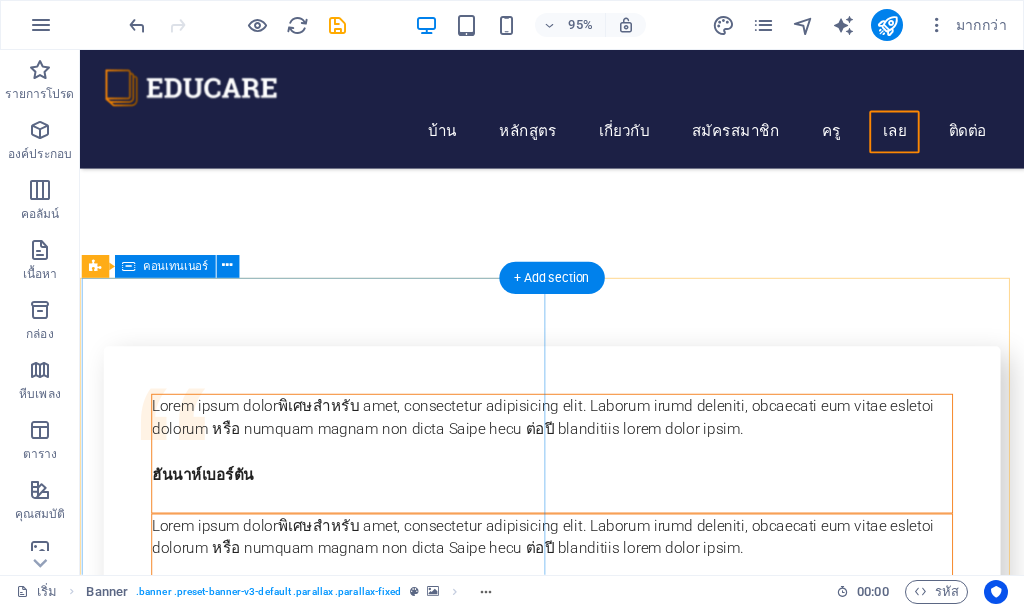scroll, scrollTop: 7504, scrollLeft: 0, axis: vertical 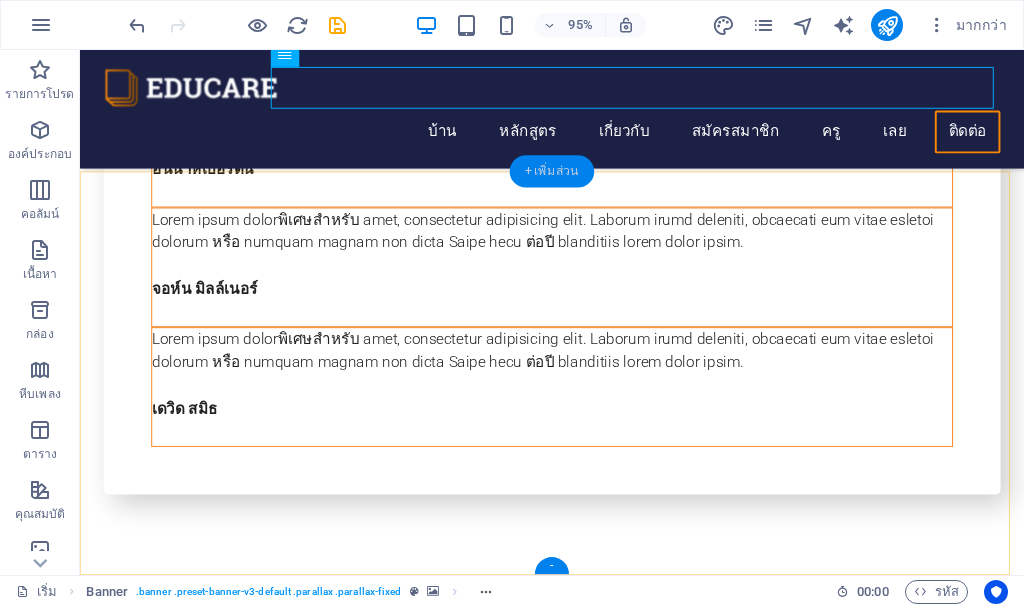 click on "+ เพิ่มส่วน" at bounding box center [552, 171] 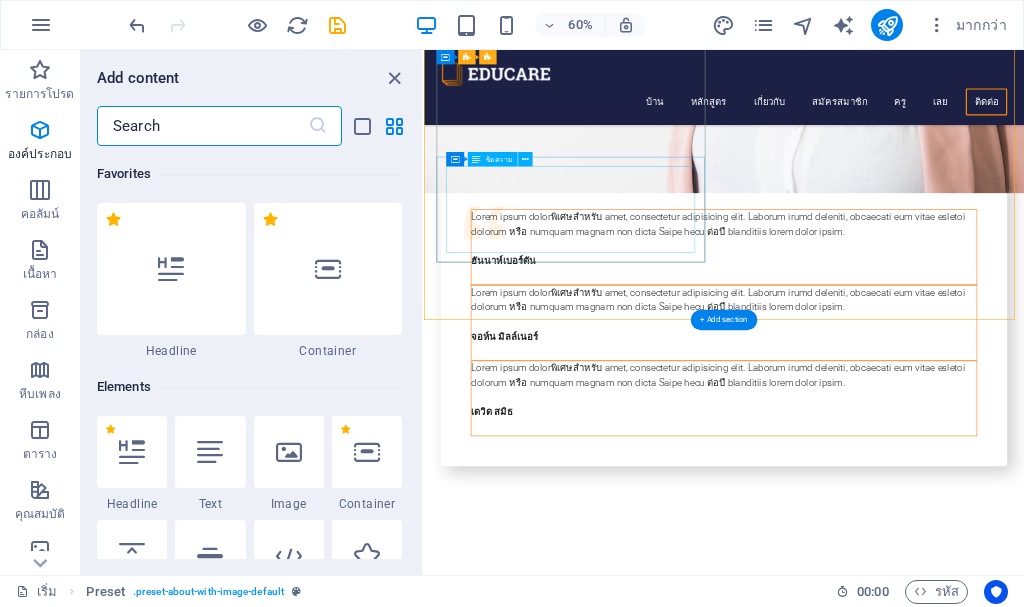 scroll, scrollTop: 3499, scrollLeft: 0, axis: vertical 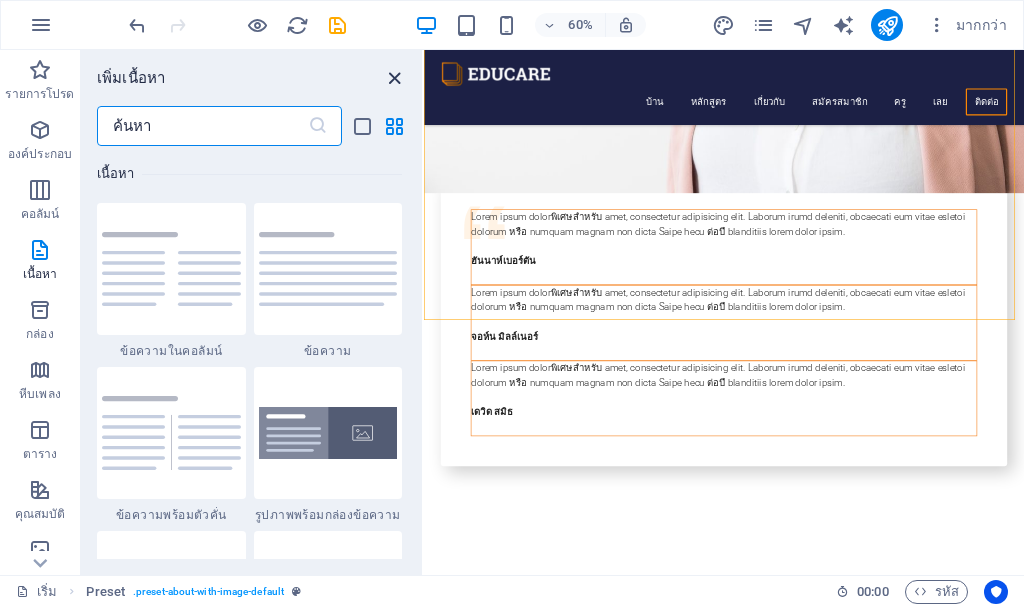 click at bounding box center [394, 78] 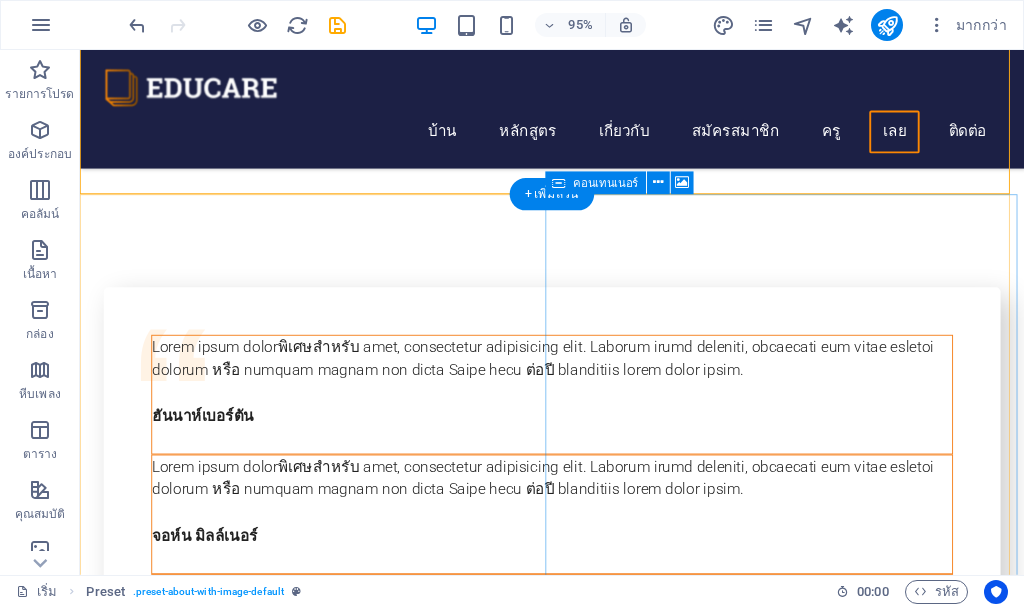 scroll, scrollTop: 7482, scrollLeft: 0, axis: vertical 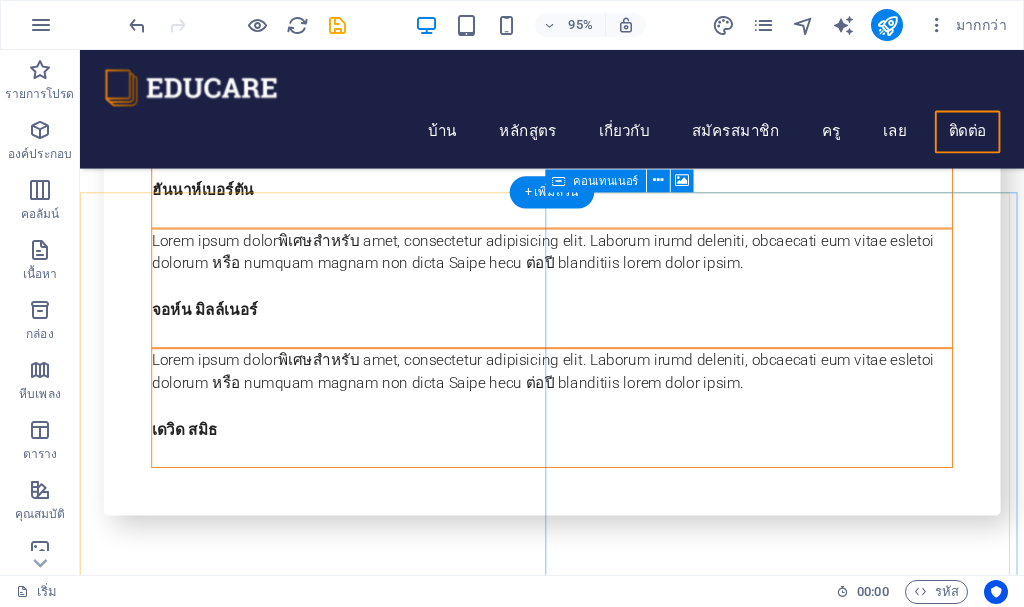 click at bounding box center [825, -7220] 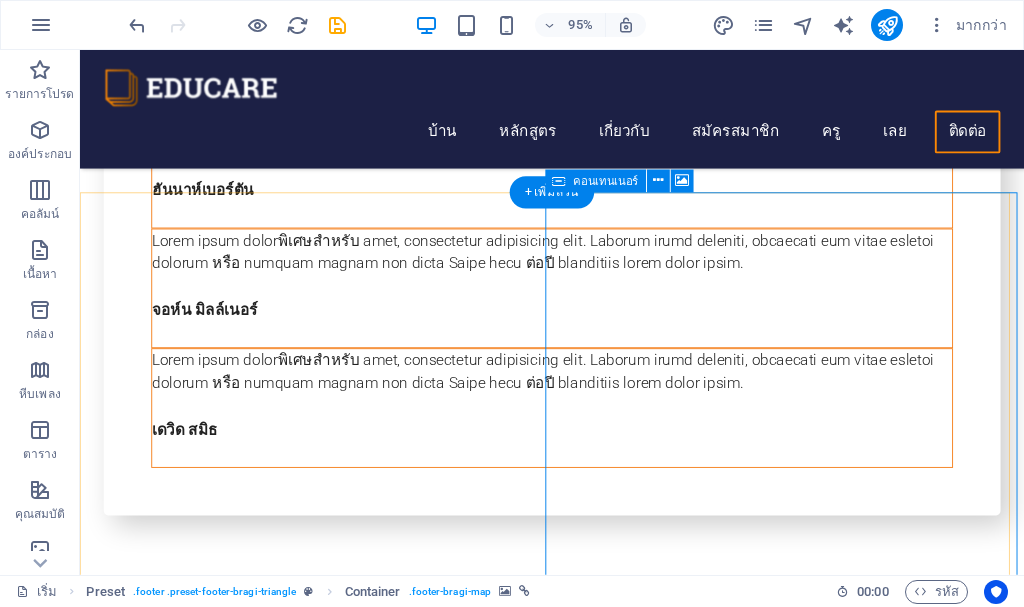 click on "มีเนื้อหาอยู่ข้างใน หรือ  สิ่งอำนวยความสะดวก  หลักการคลิปบอร์ด" at bounding box center (825, -6936) 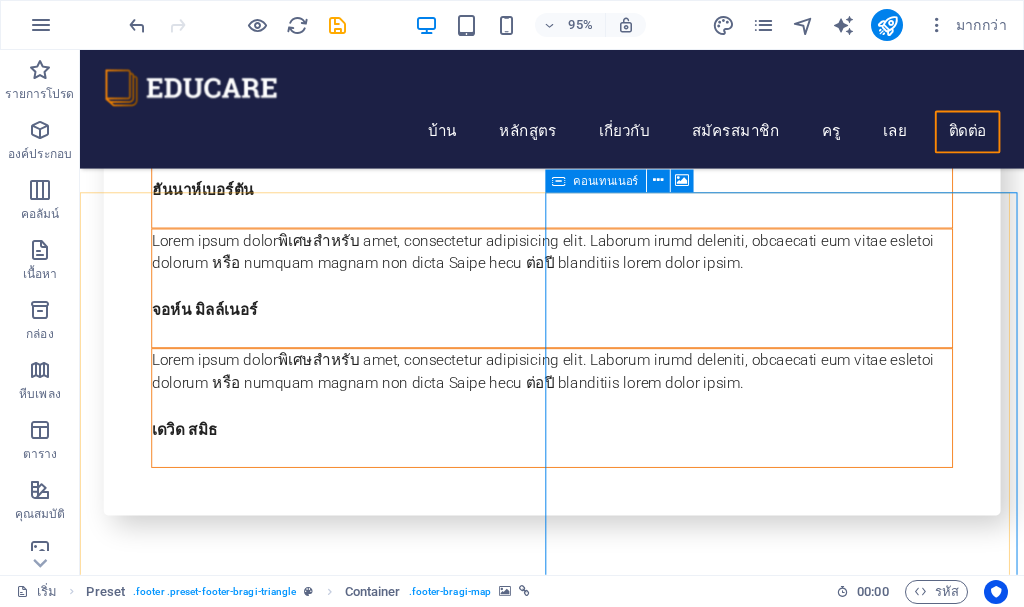 click at bounding box center [559, 181] 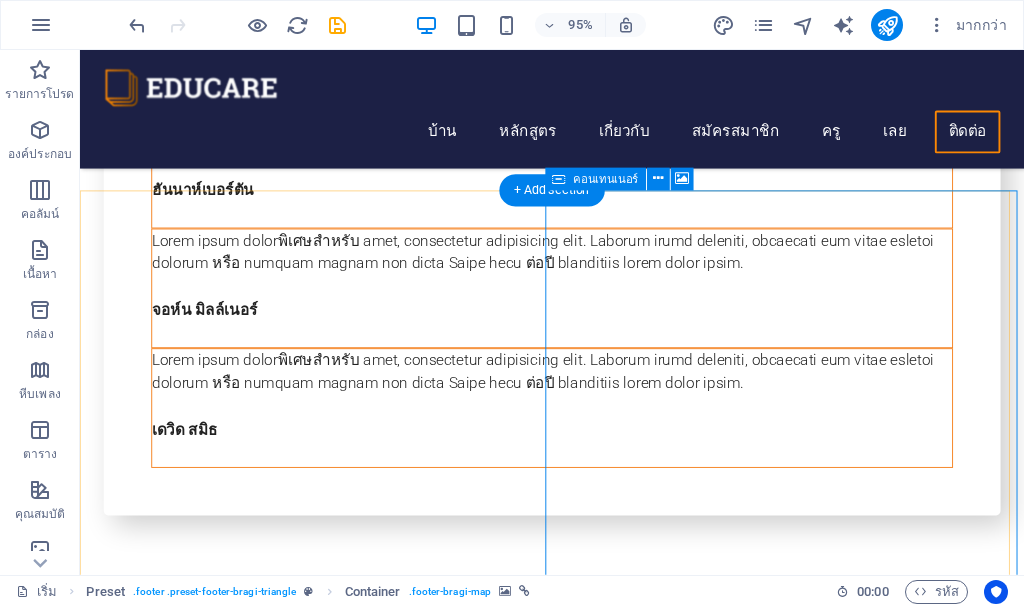 scroll, scrollTop: 7504, scrollLeft: 0, axis: vertical 